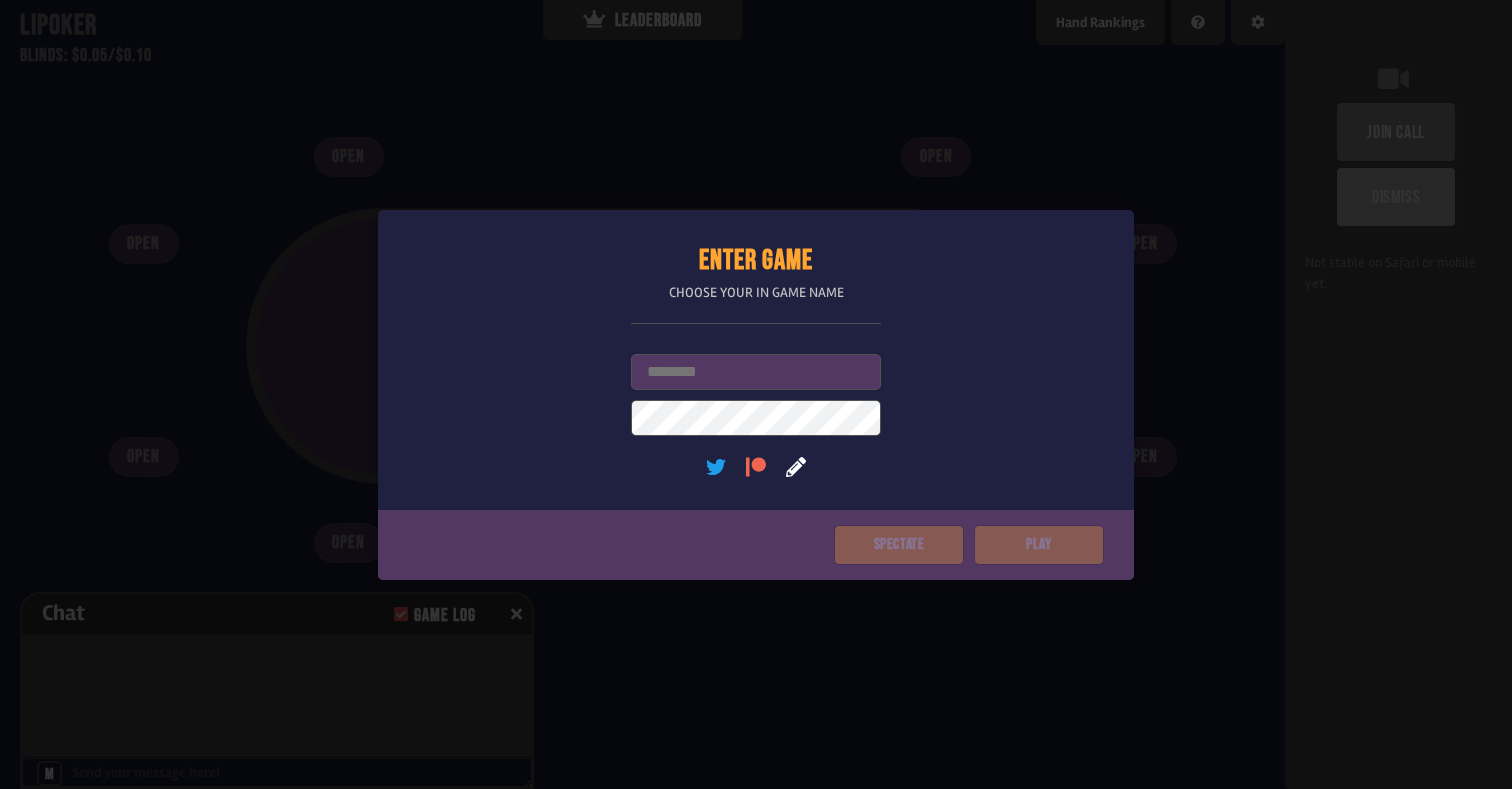scroll, scrollTop: 0, scrollLeft: 0, axis: both 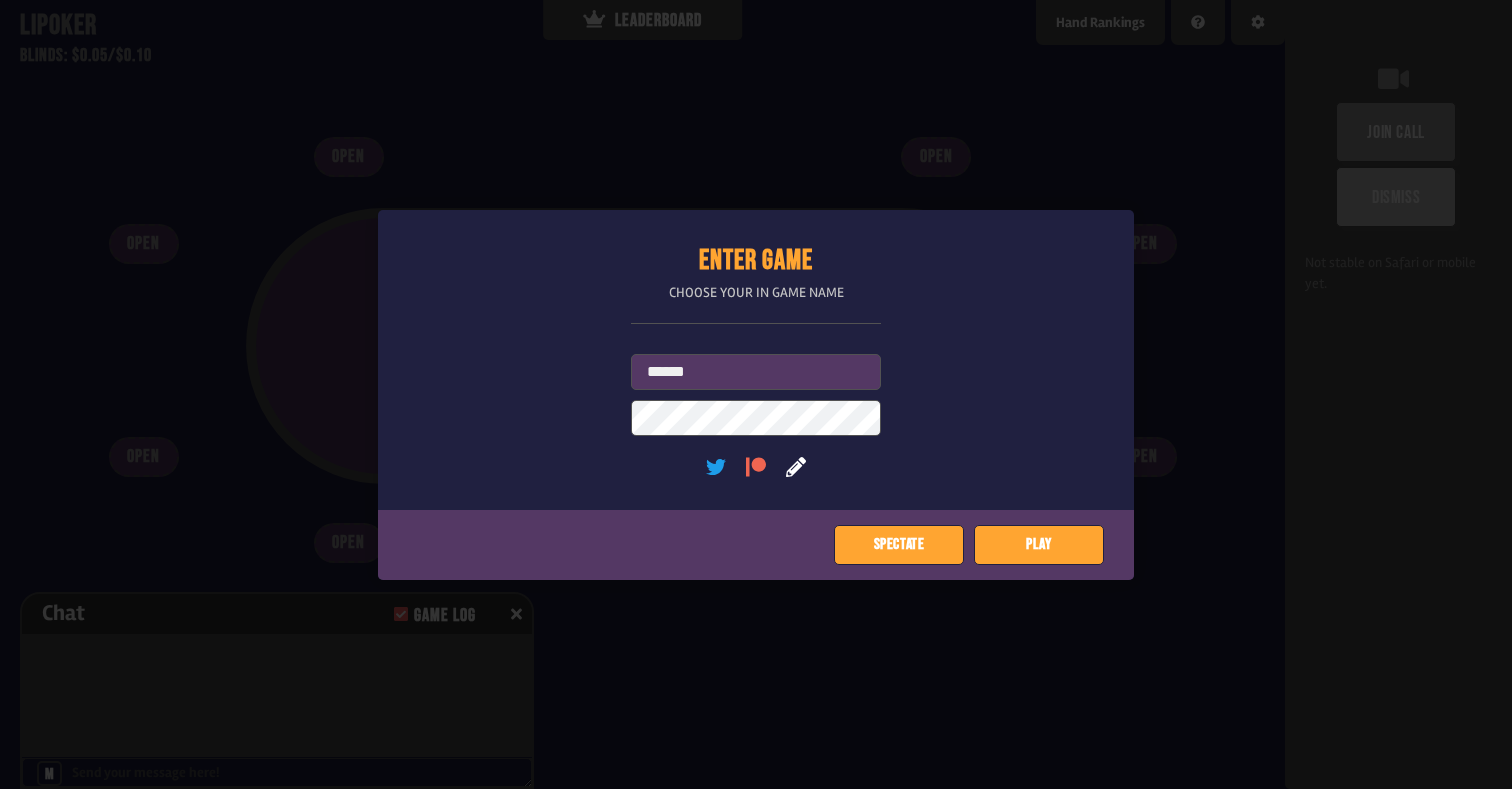 type on "******" 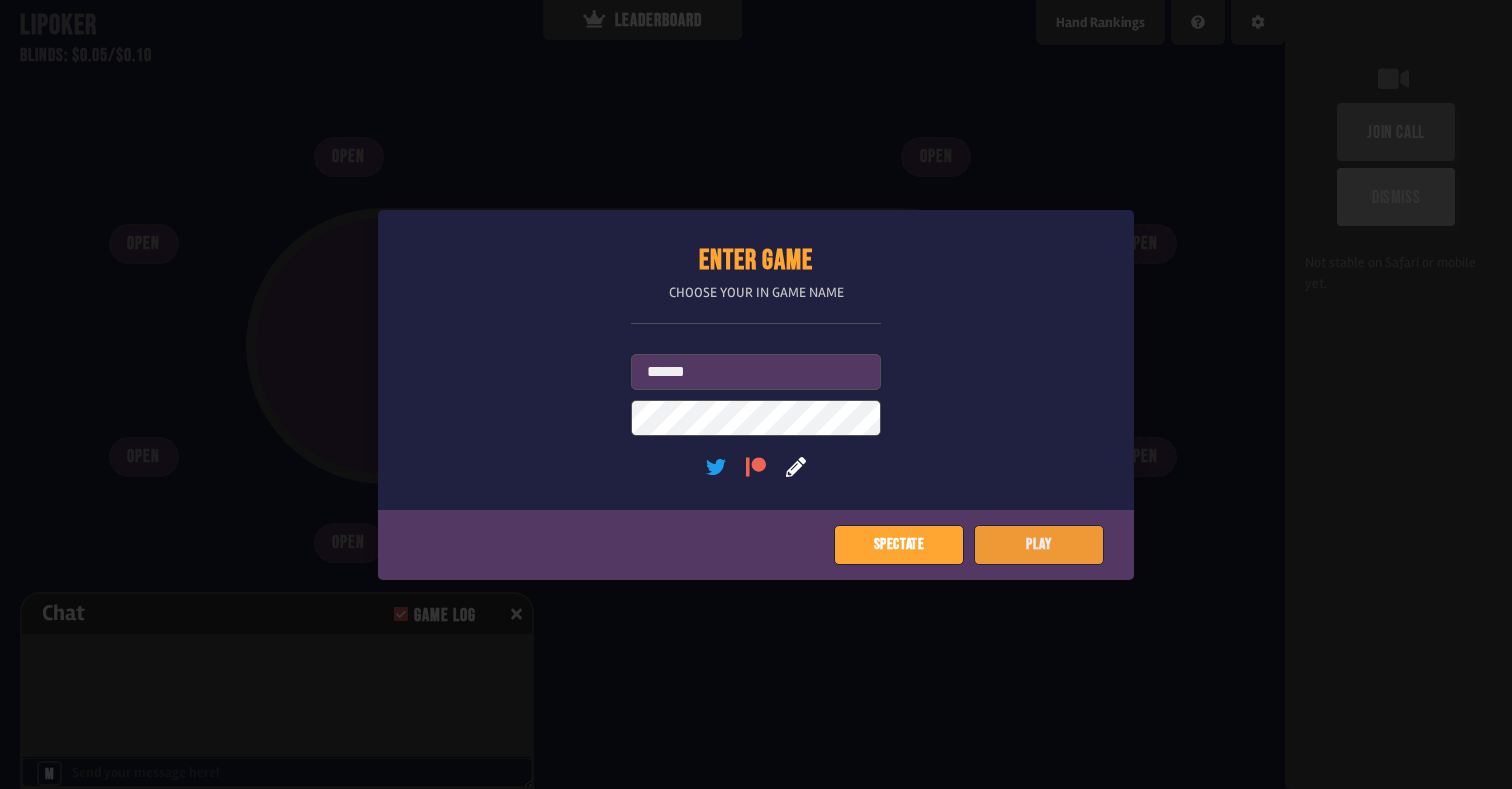 click on "Play" 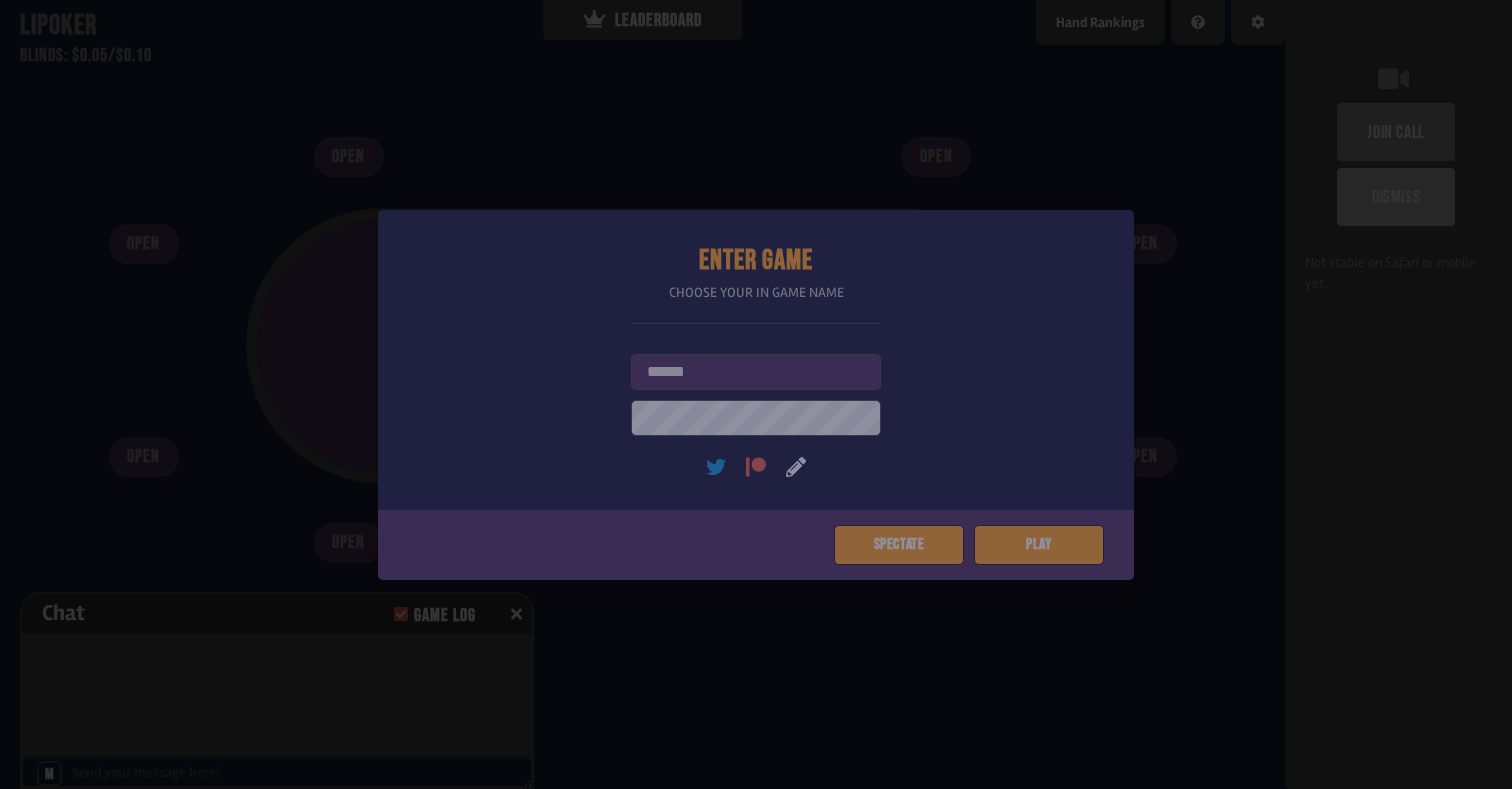 type on "****" 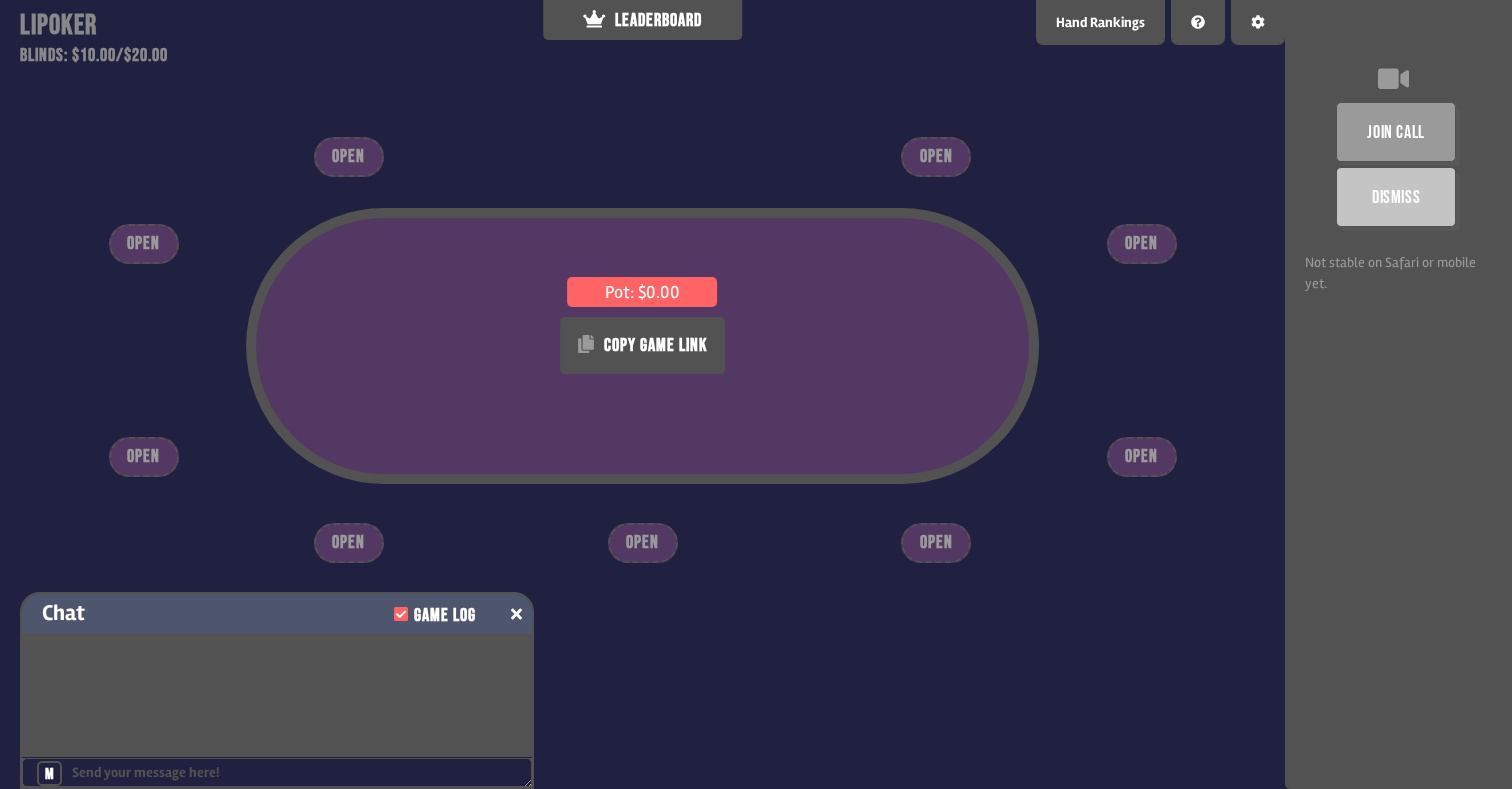 click 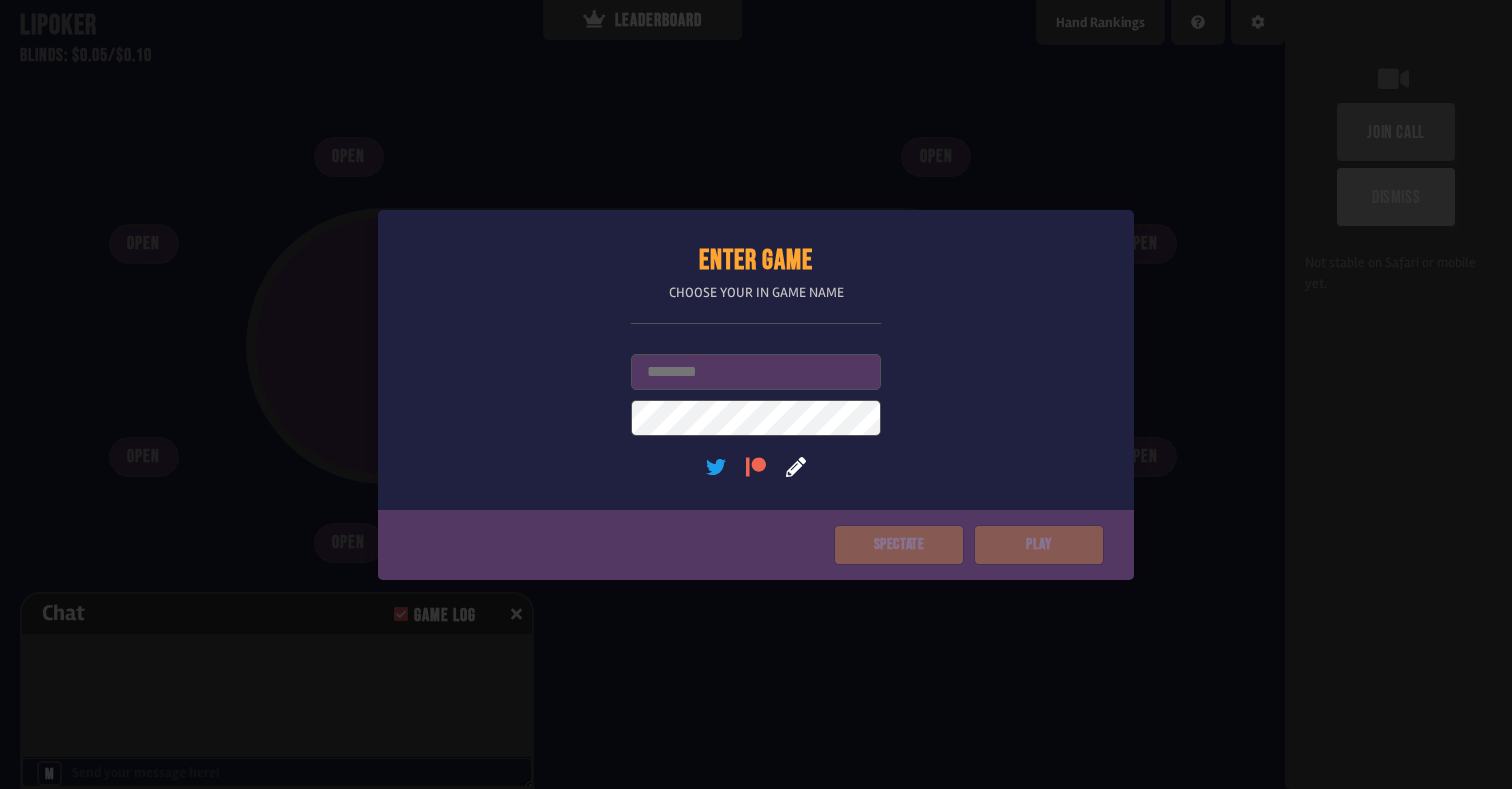 scroll, scrollTop: 0, scrollLeft: 0, axis: both 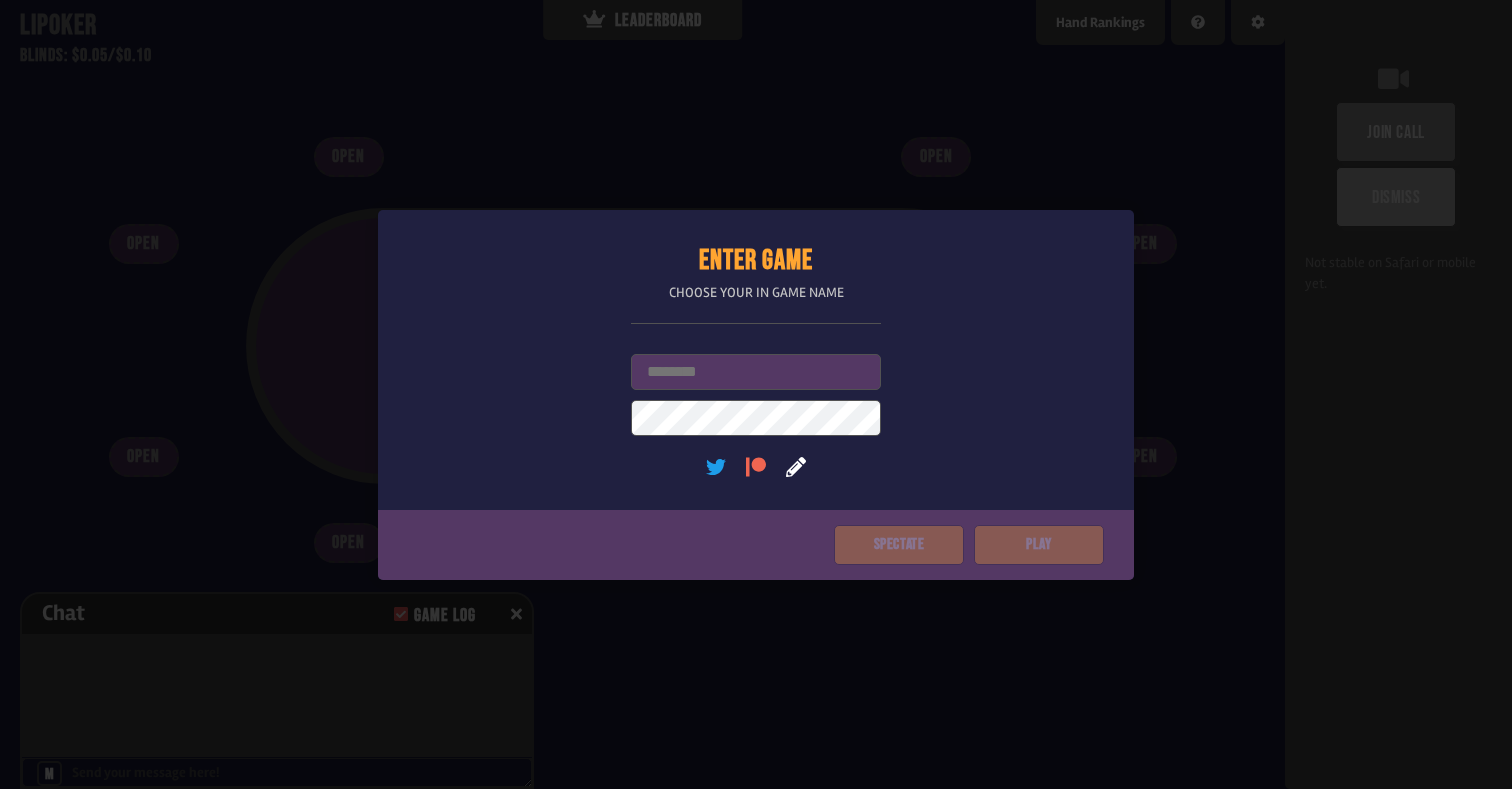 type on "**" 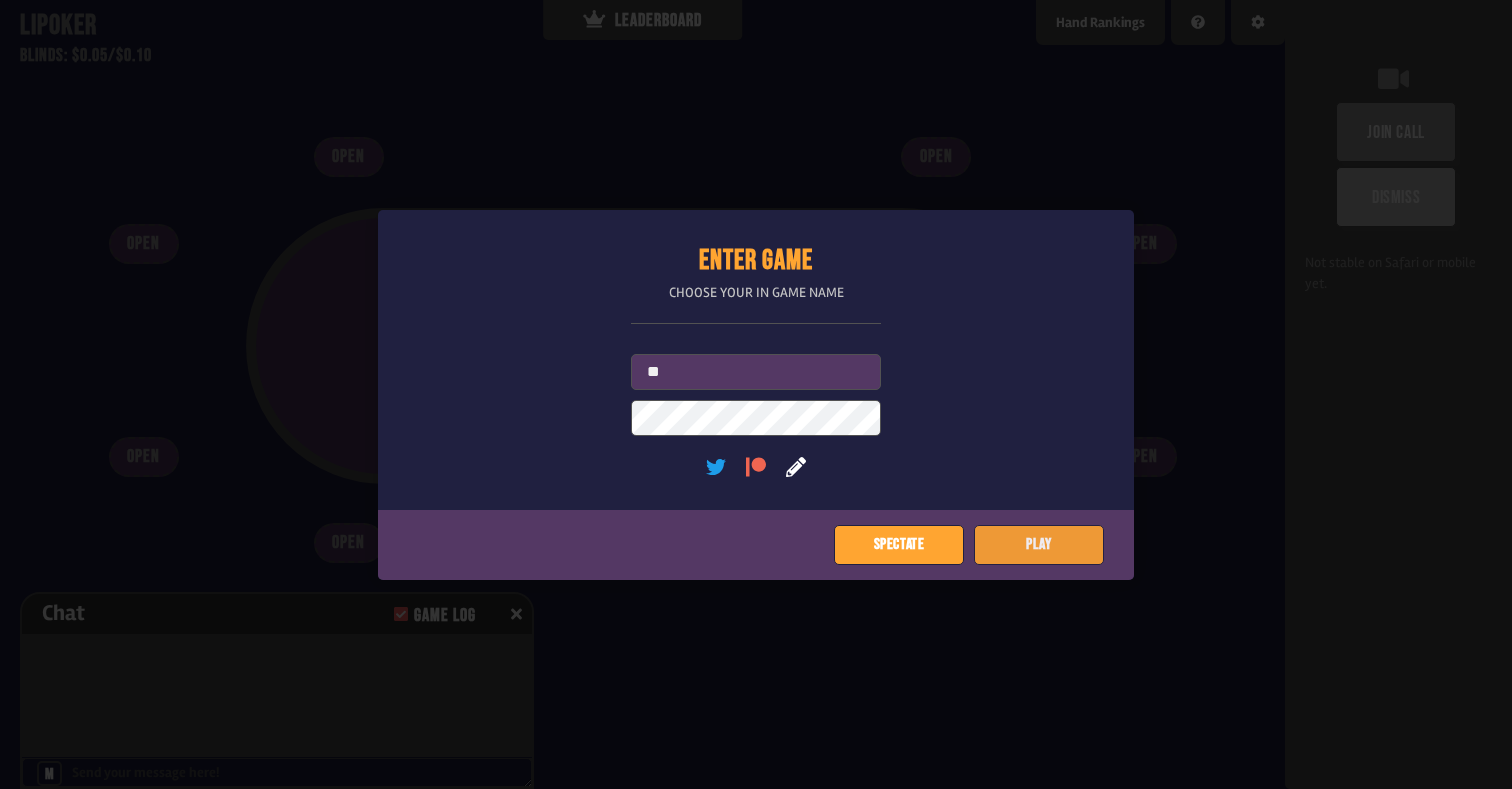 click on "Play" 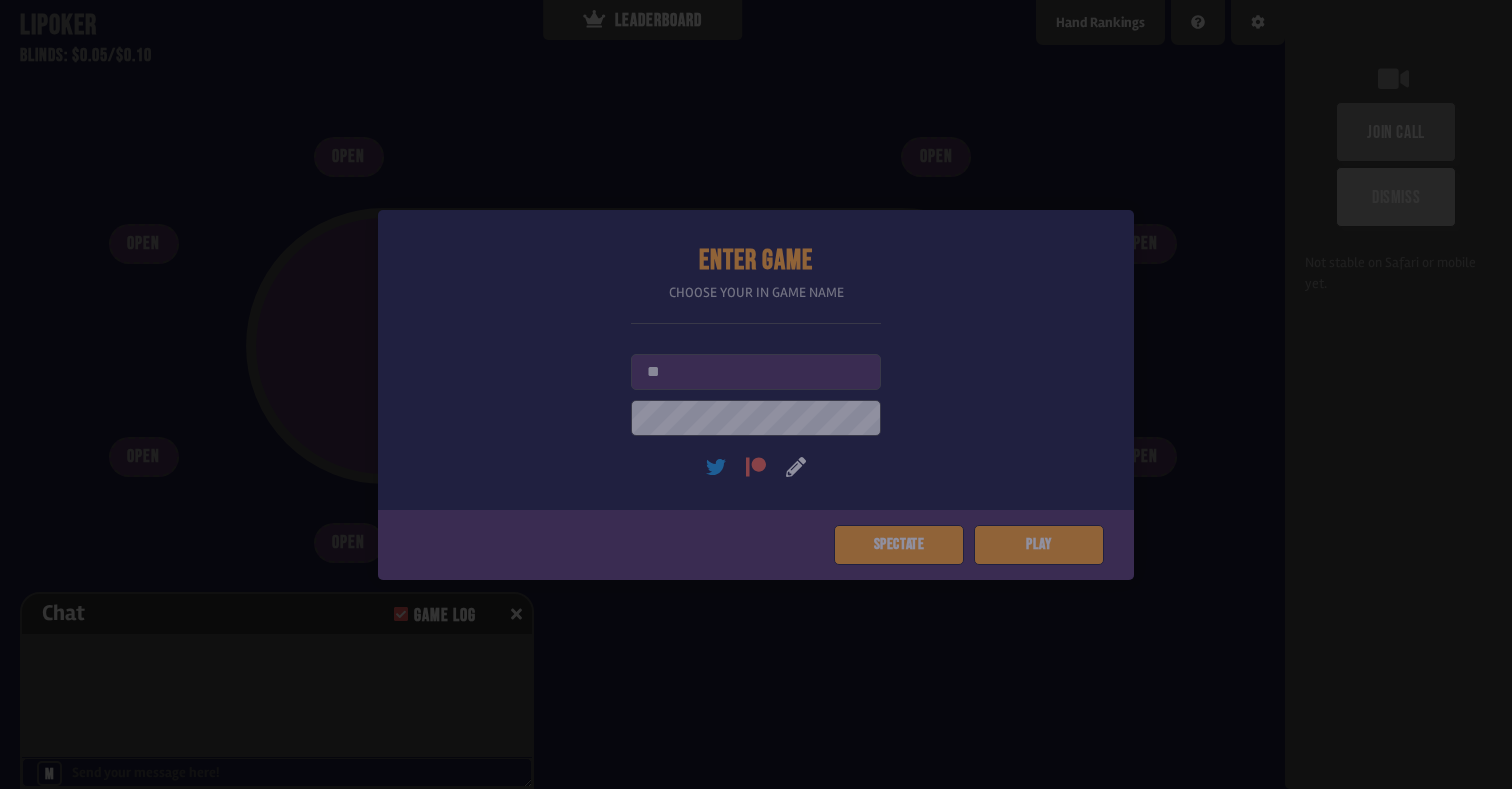 type on "****" 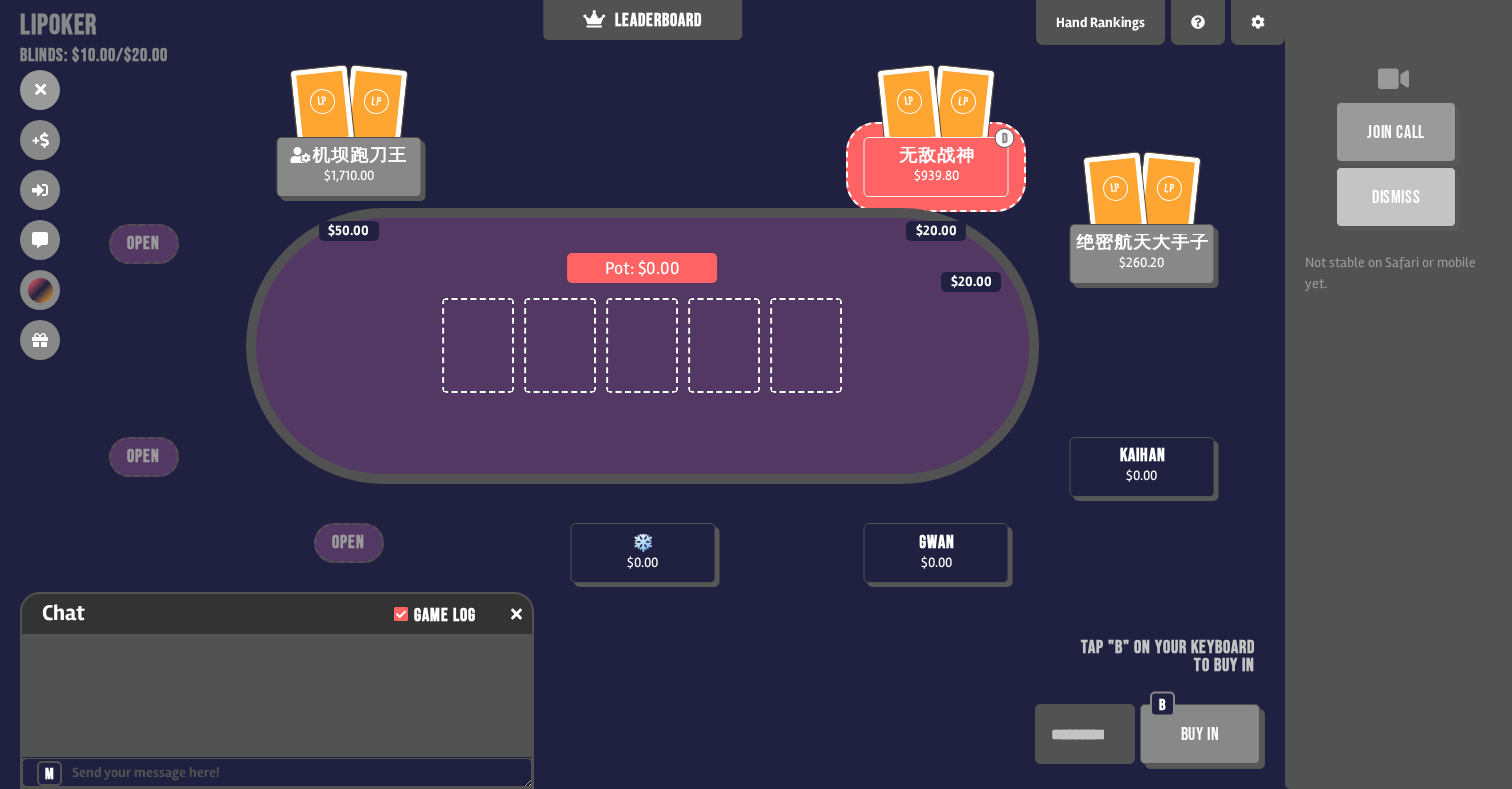 scroll, scrollTop: 10, scrollLeft: 0, axis: vertical 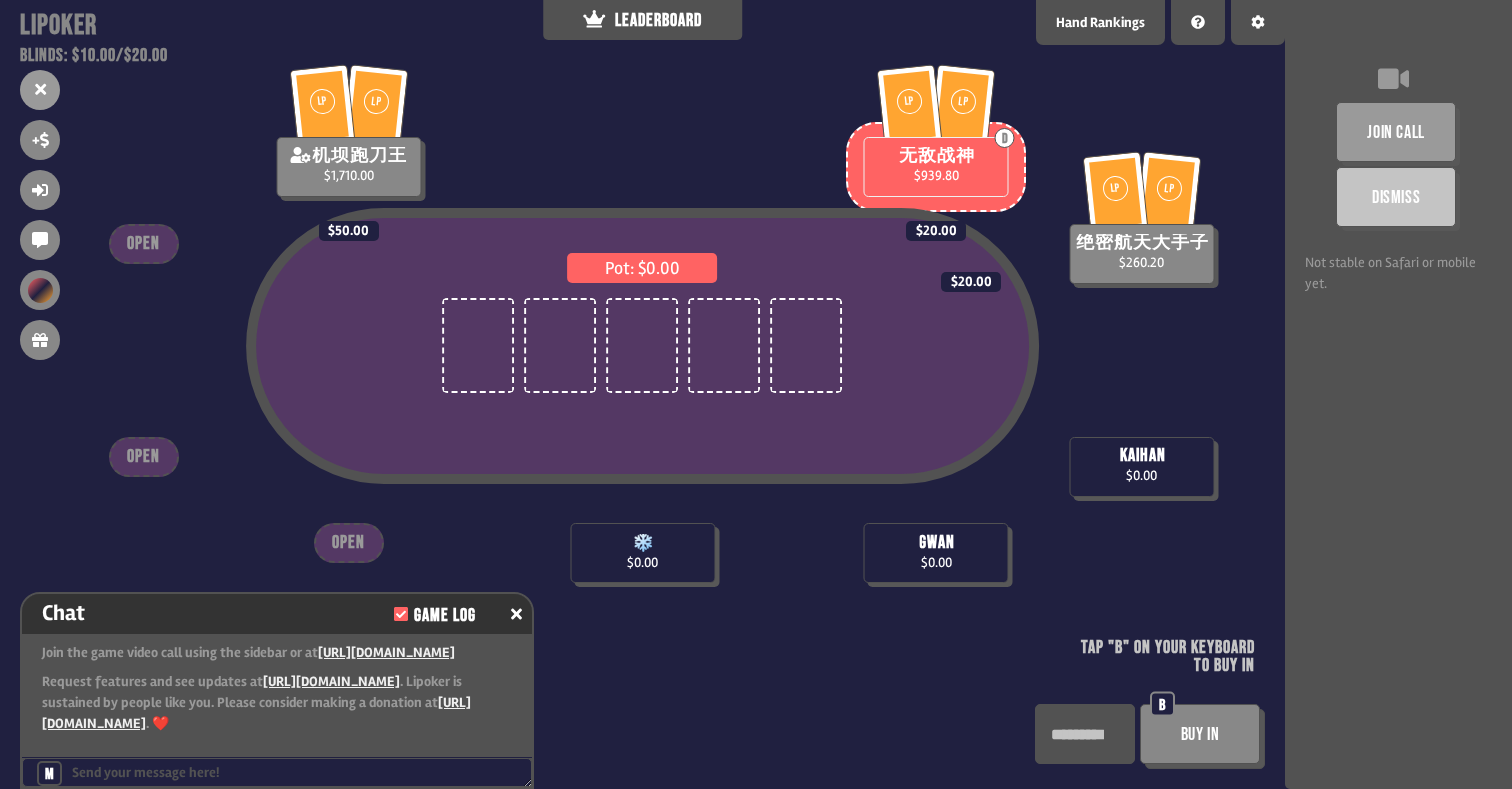click on "Buy In" at bounding box center (1200, 734) 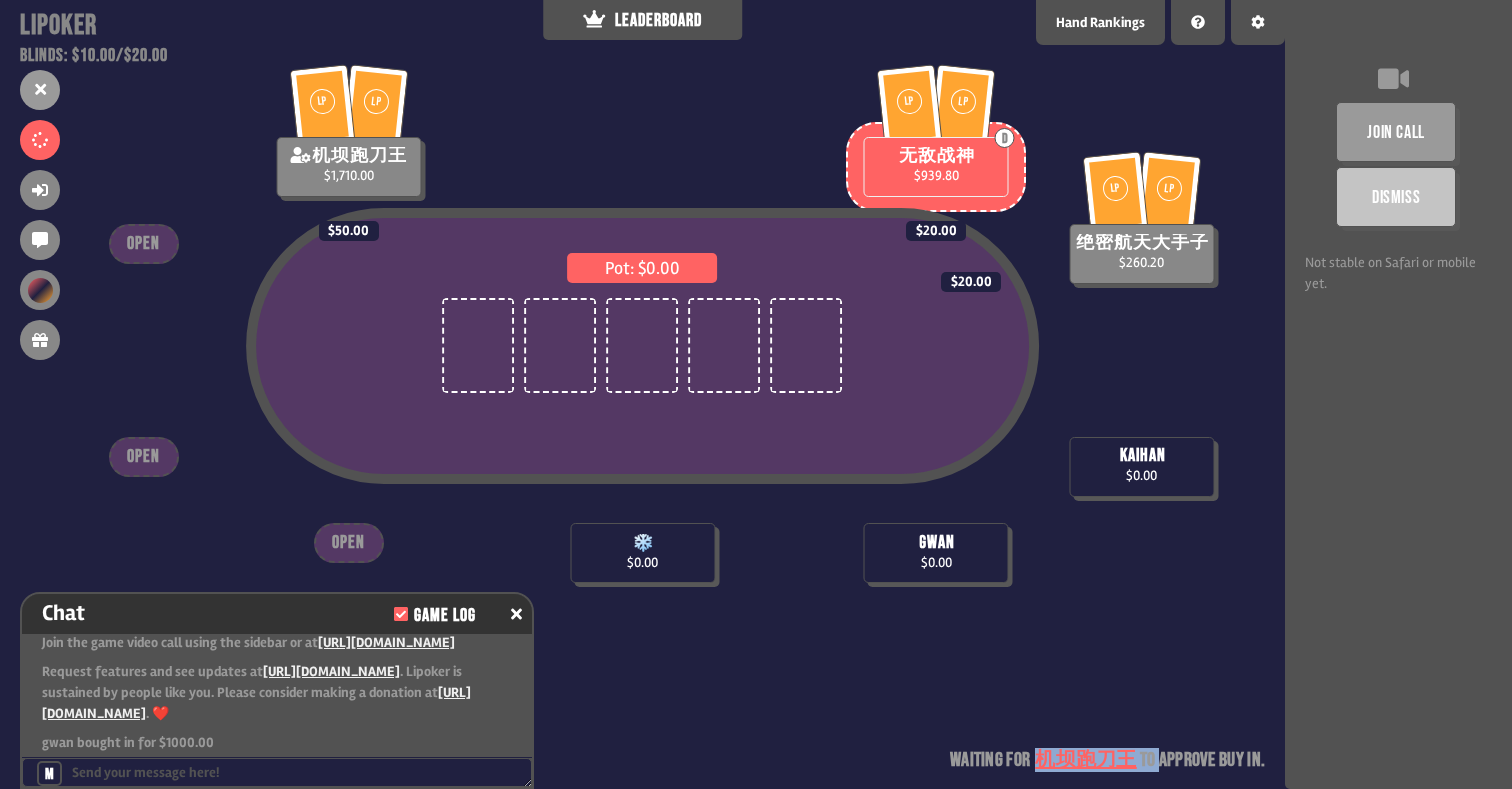 drag, startPoint x: 1043, startPoint y: 758, endPoint x: 1153, endPoint y: 758, distance: 110 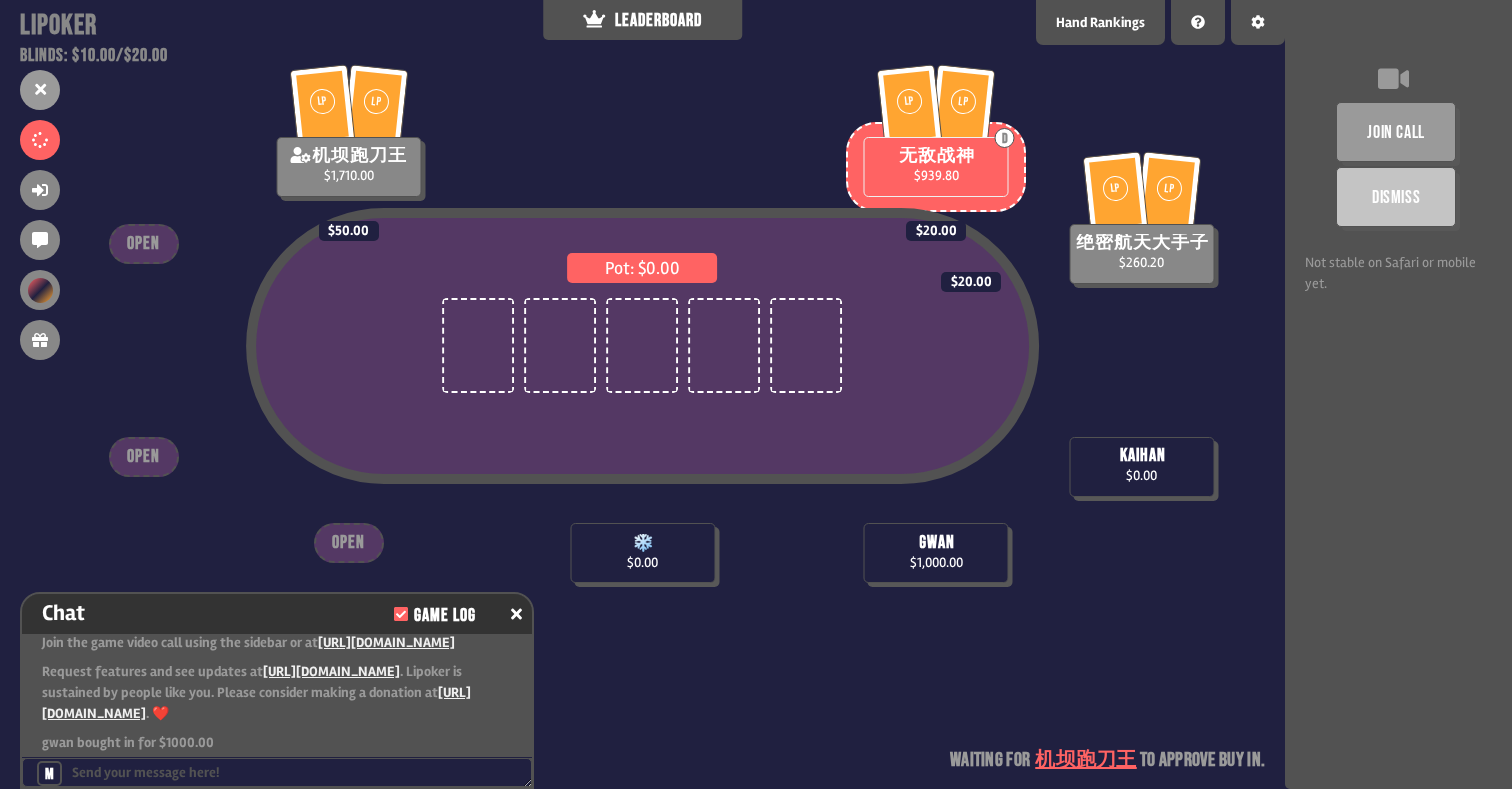 click on "Pot: $0.00   ❄️ $0.00  gwan $1,000.00  kaihan $0.00  LP LP 绝密航天大手子 $260.20  $20.00  LP LP 机坝跑刀王 $1,710.00  $50.00  LP LP D 无敌战神 $939.80  $20.00  OPEN OPEN OPEN Waiting for  机坝跑刀王  to approve buy in" at bounding box center (642, 394) 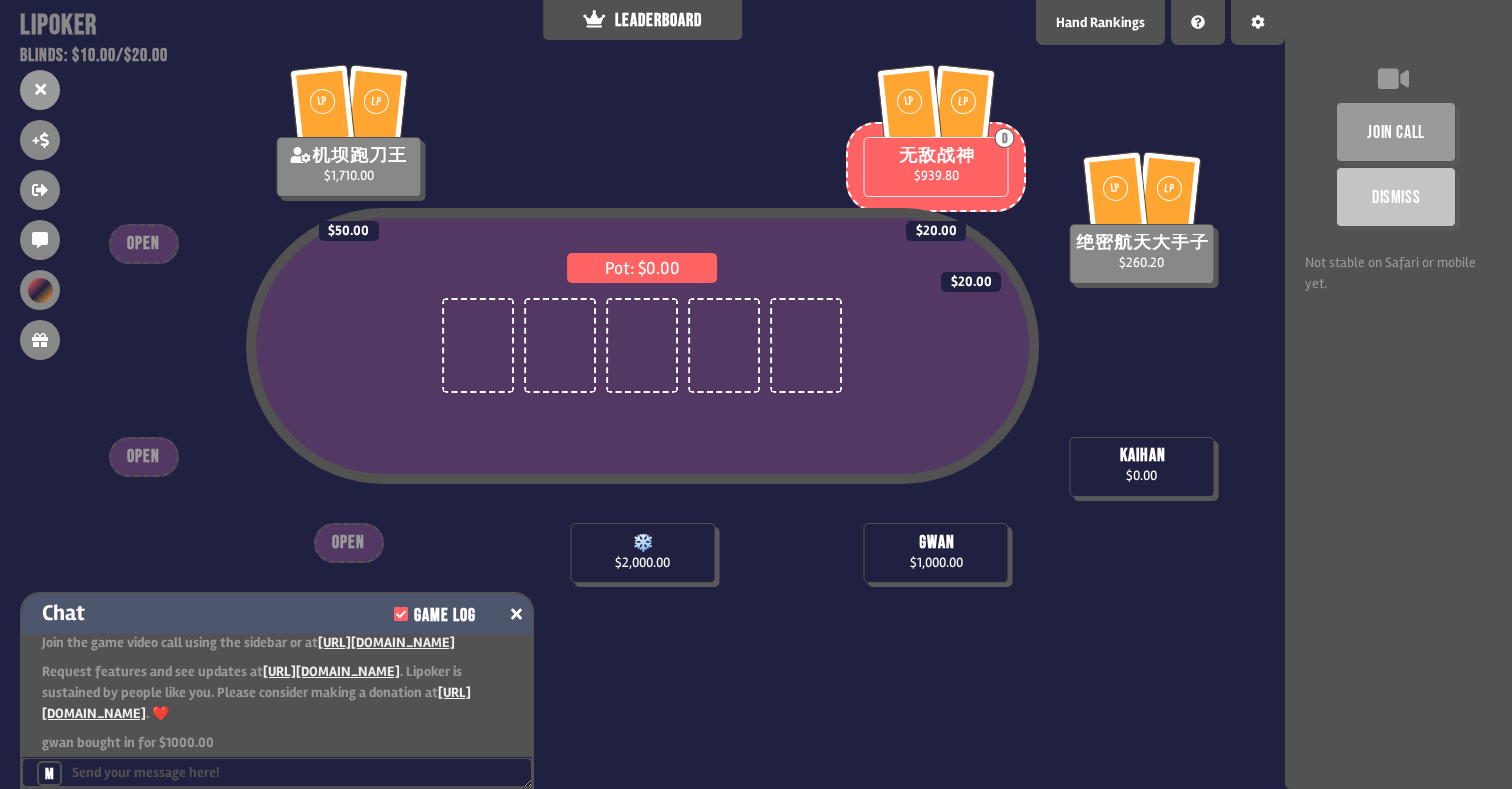 click 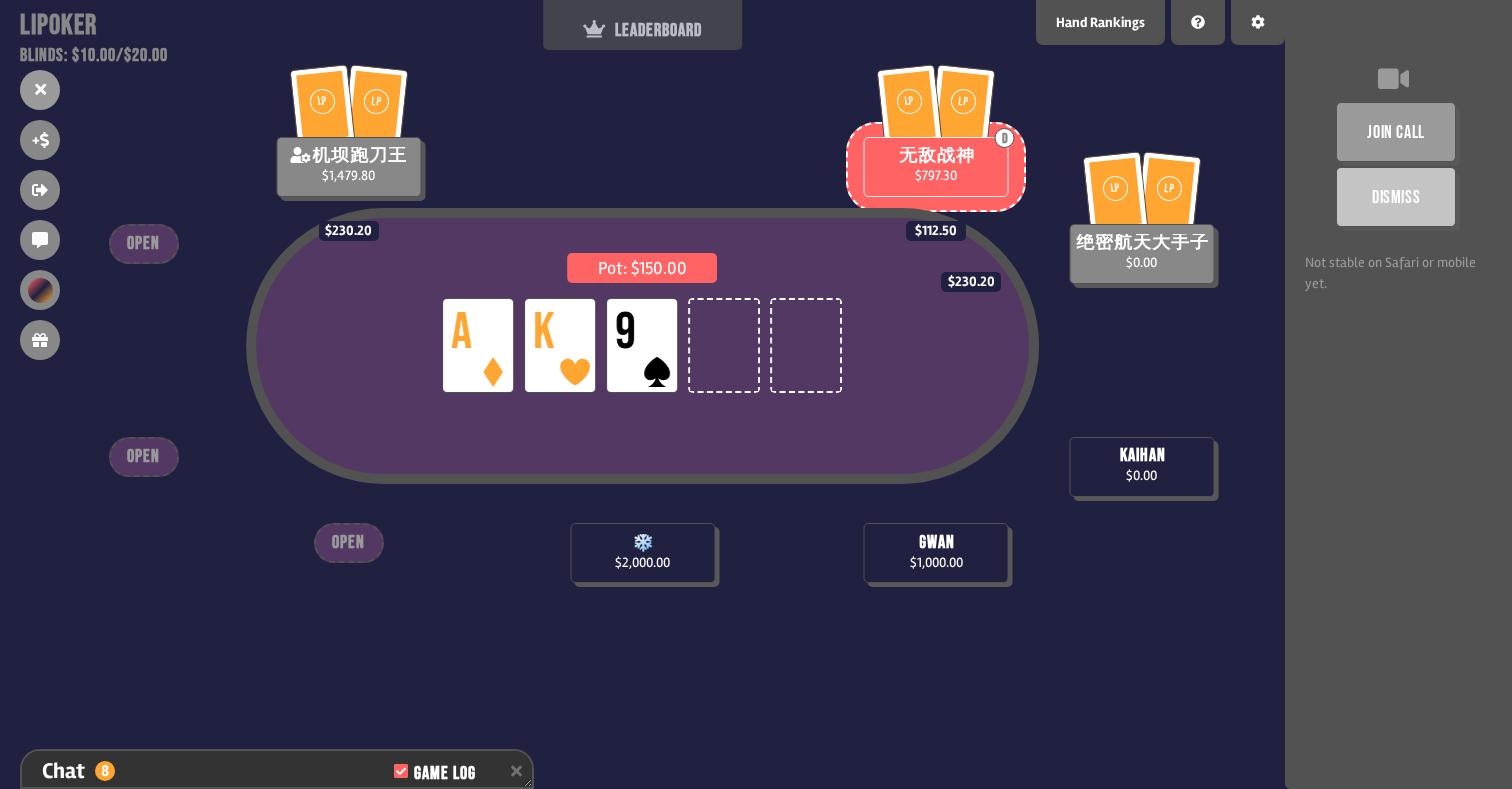 click on "LEADERBOARD" at bounding box center (643, 25) 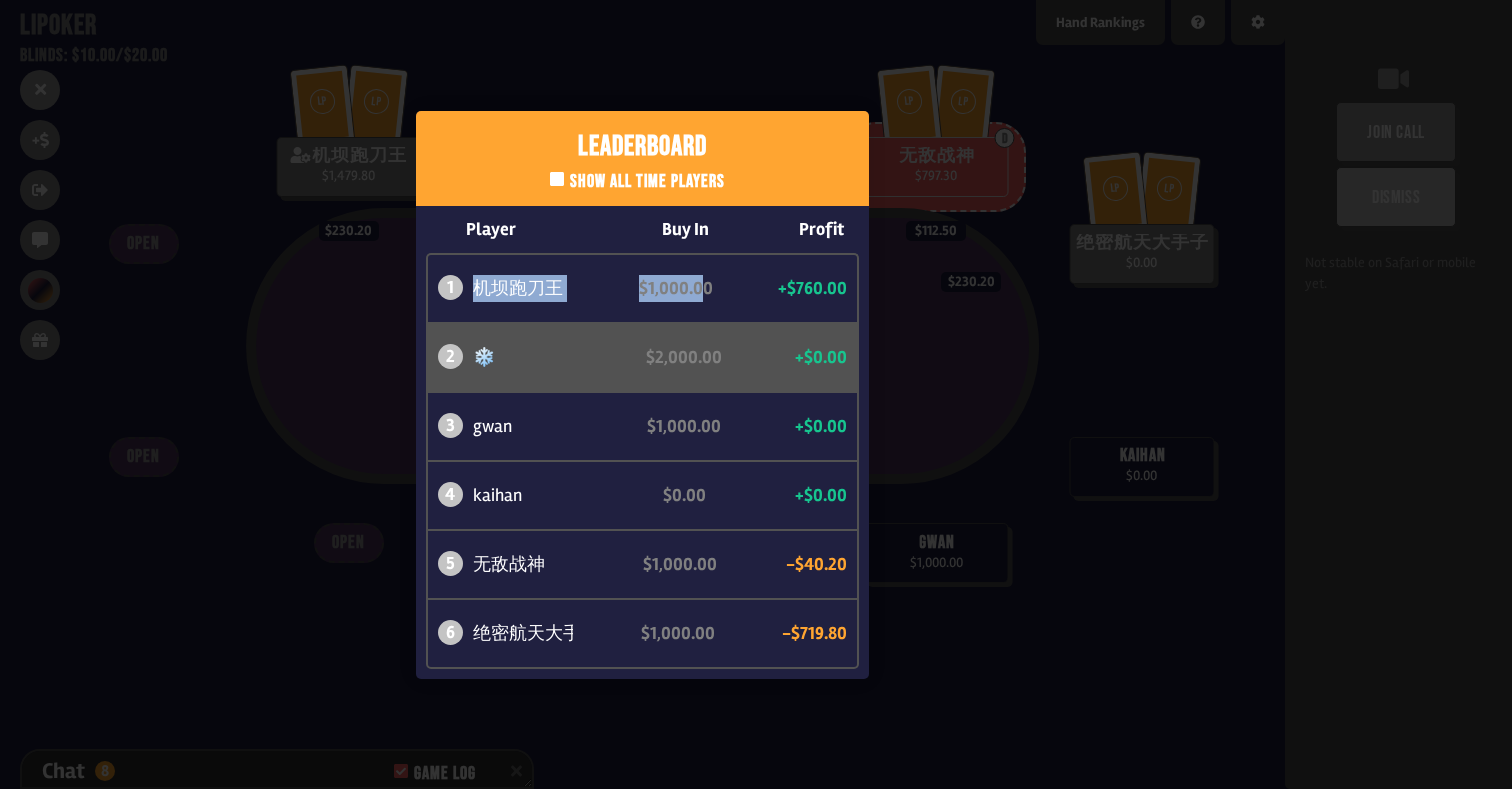 drag, startPoint x: 475, startPoint y: 287, endPoint x: 699, endPoint y: 287, distance: 224 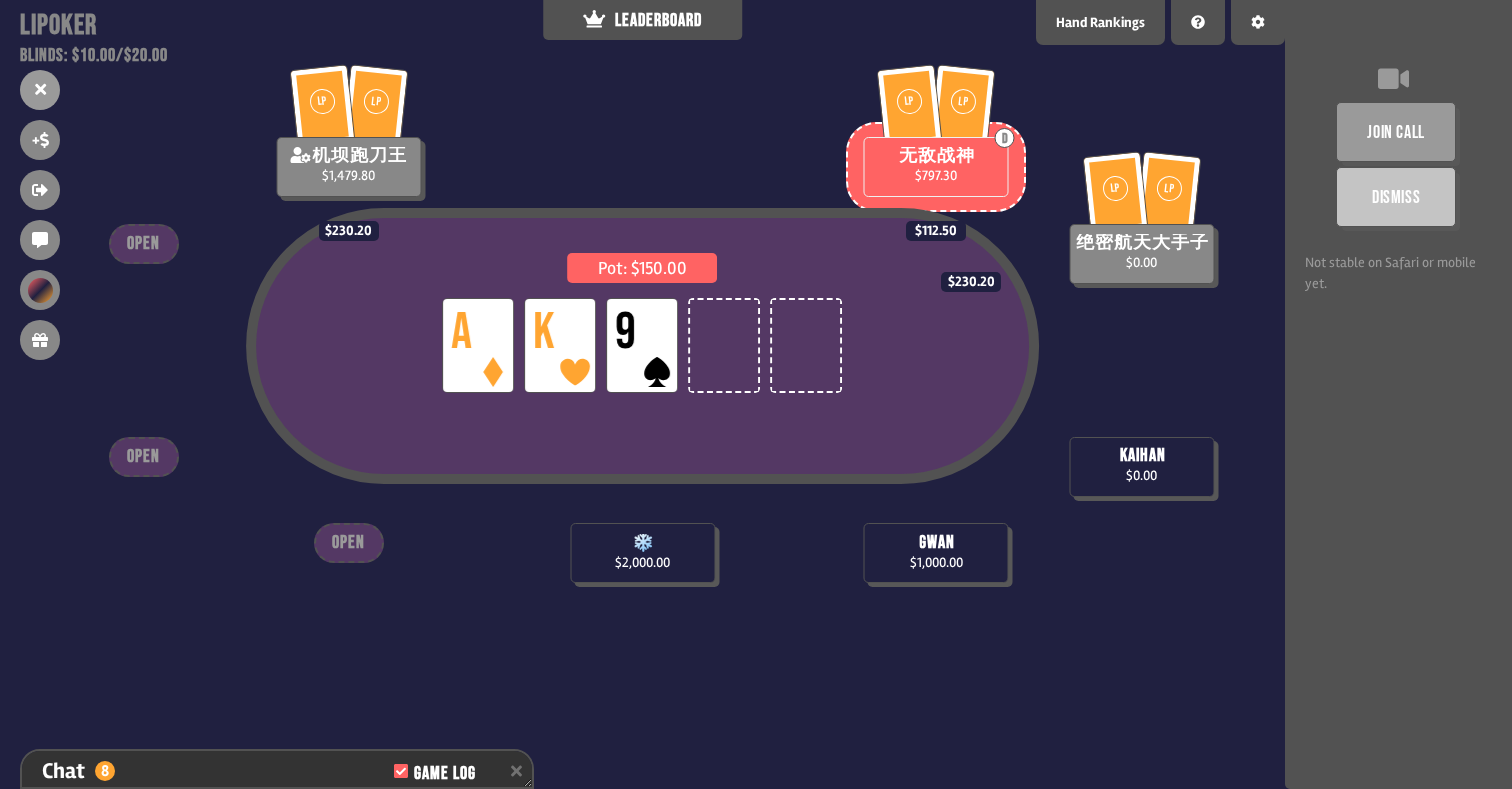 click on "Pot: $150.00   LP A LP K LP 9" at bounding box center [643, 346] 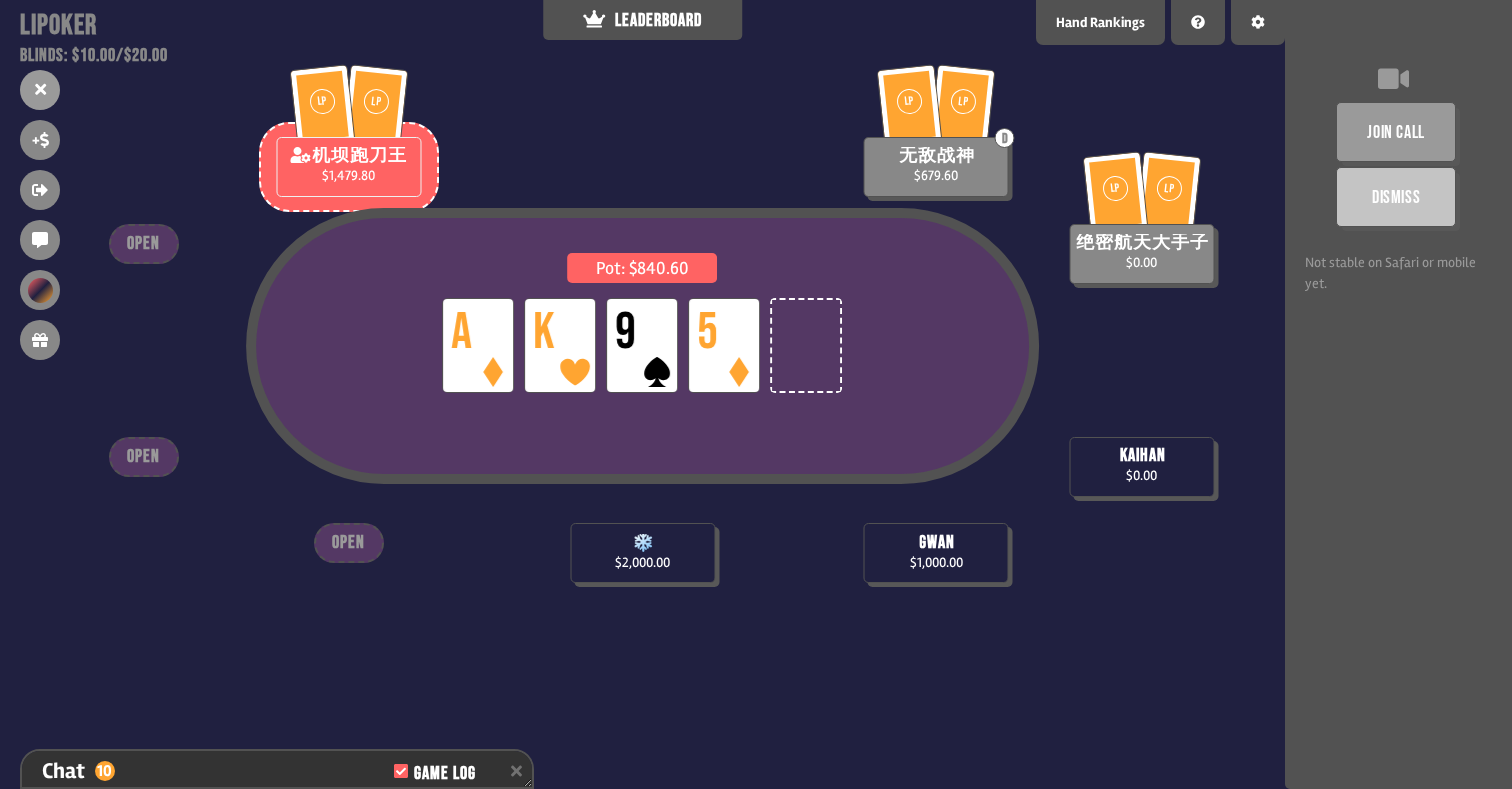 click on "+" at bounding box center [40, 140] 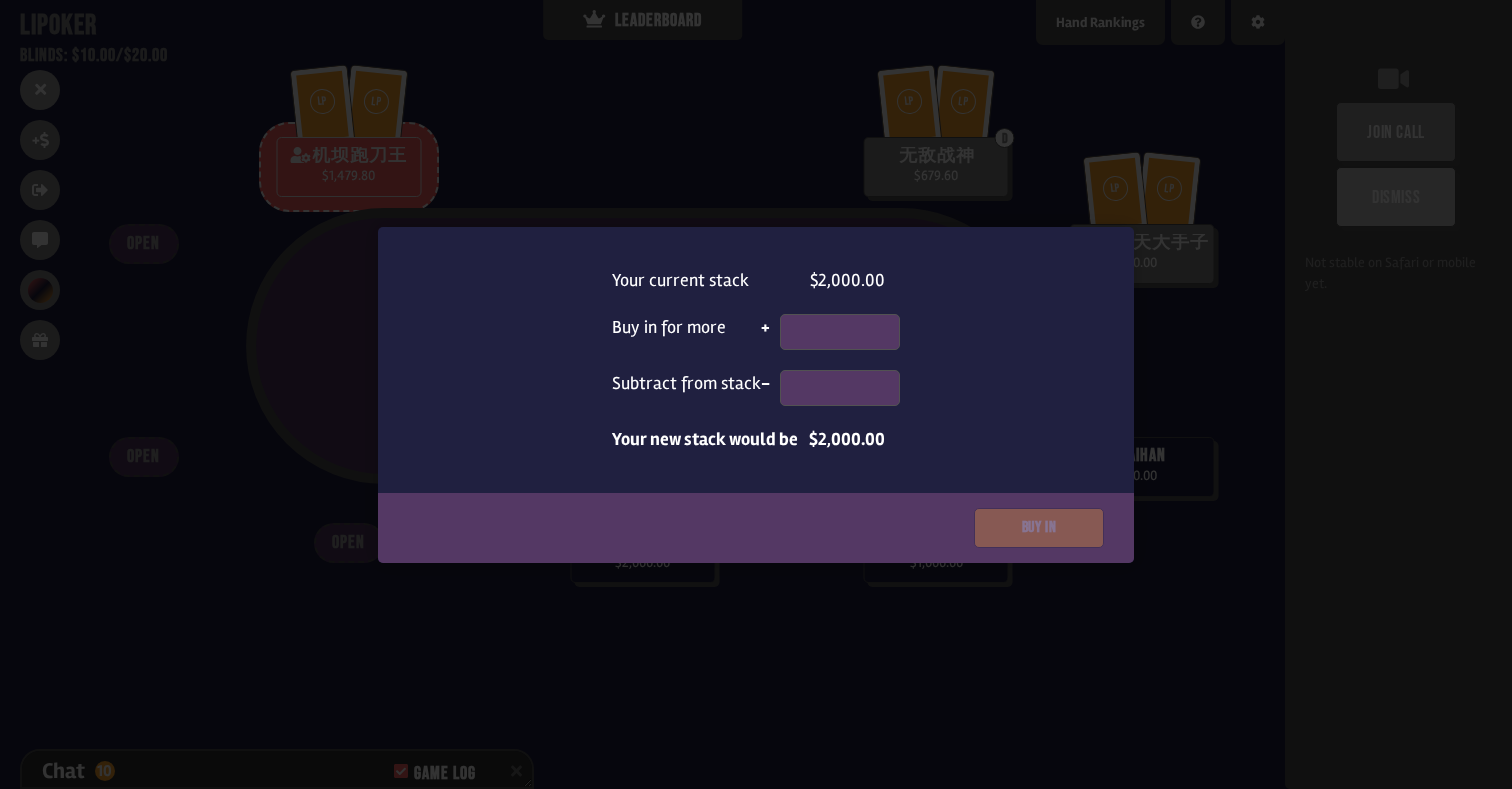 click at bounding box center [840, 388] 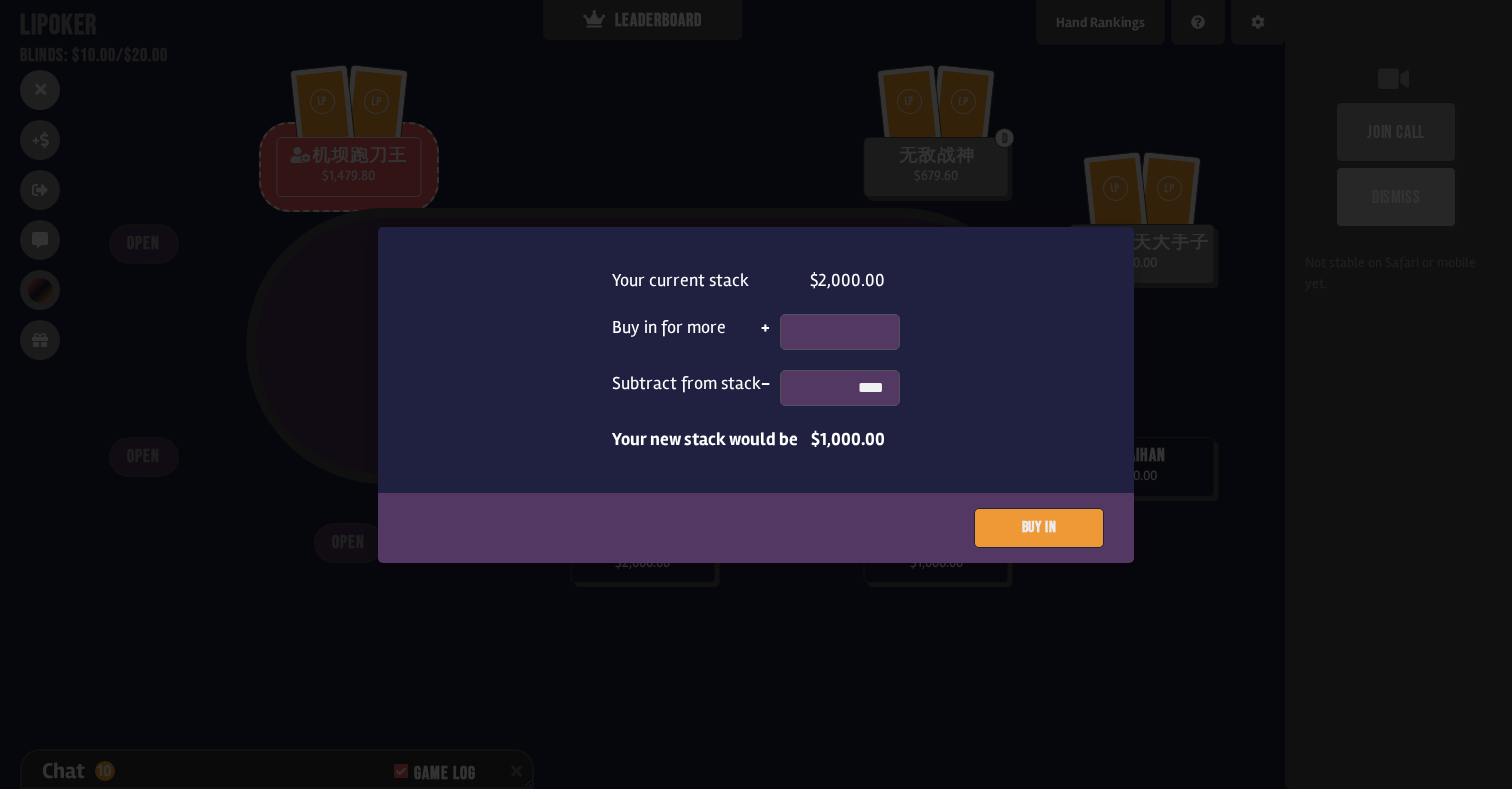 type on "****" 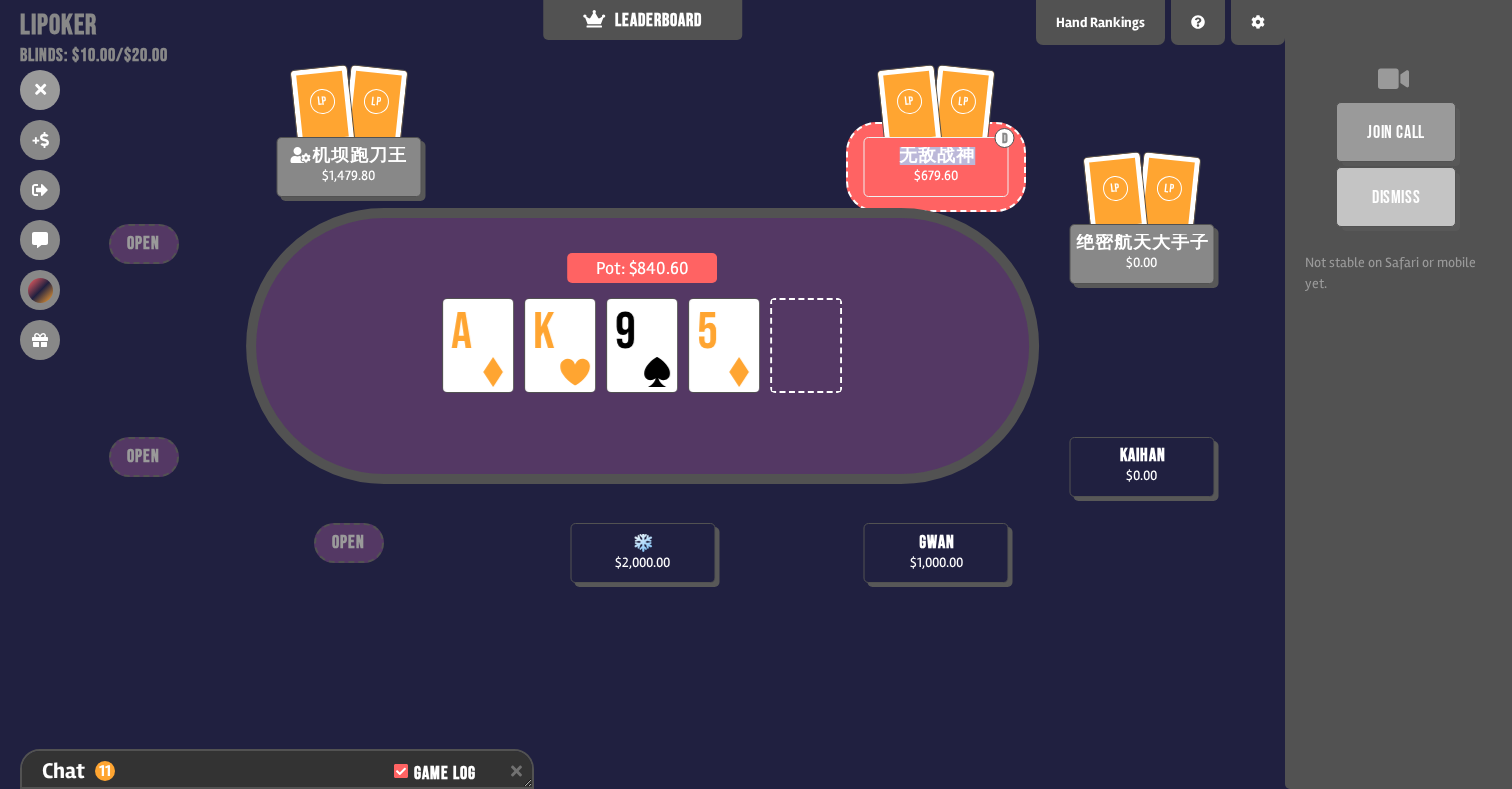 drag, startPoint x: 895, startPoint y: 152, endPoint x: 1013, endPoint y: 191, distance: 124.277916 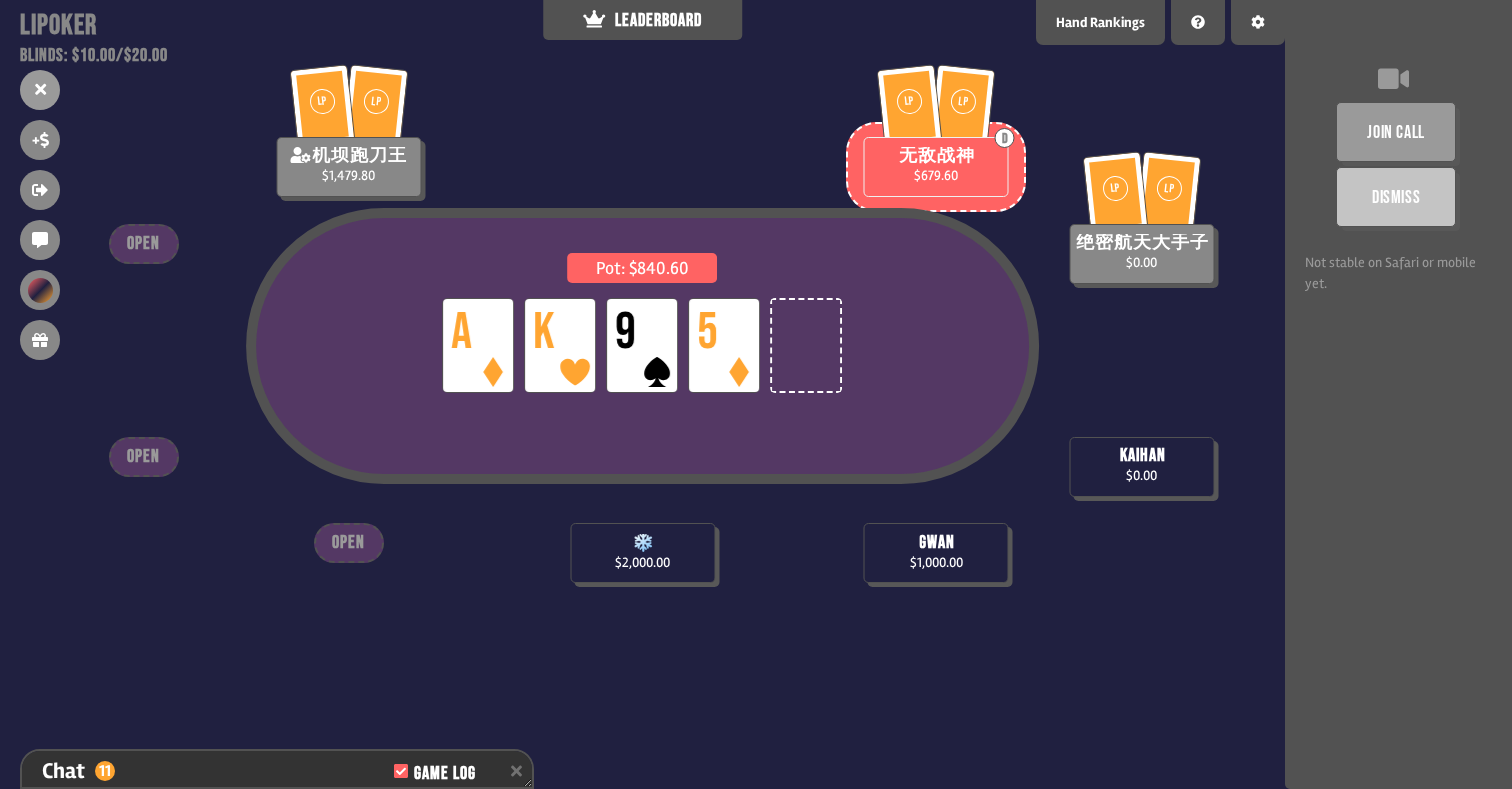 click on "Pot: $840.60   LP A LP K LP 9 LP 5" at bounding box center (643, 385) 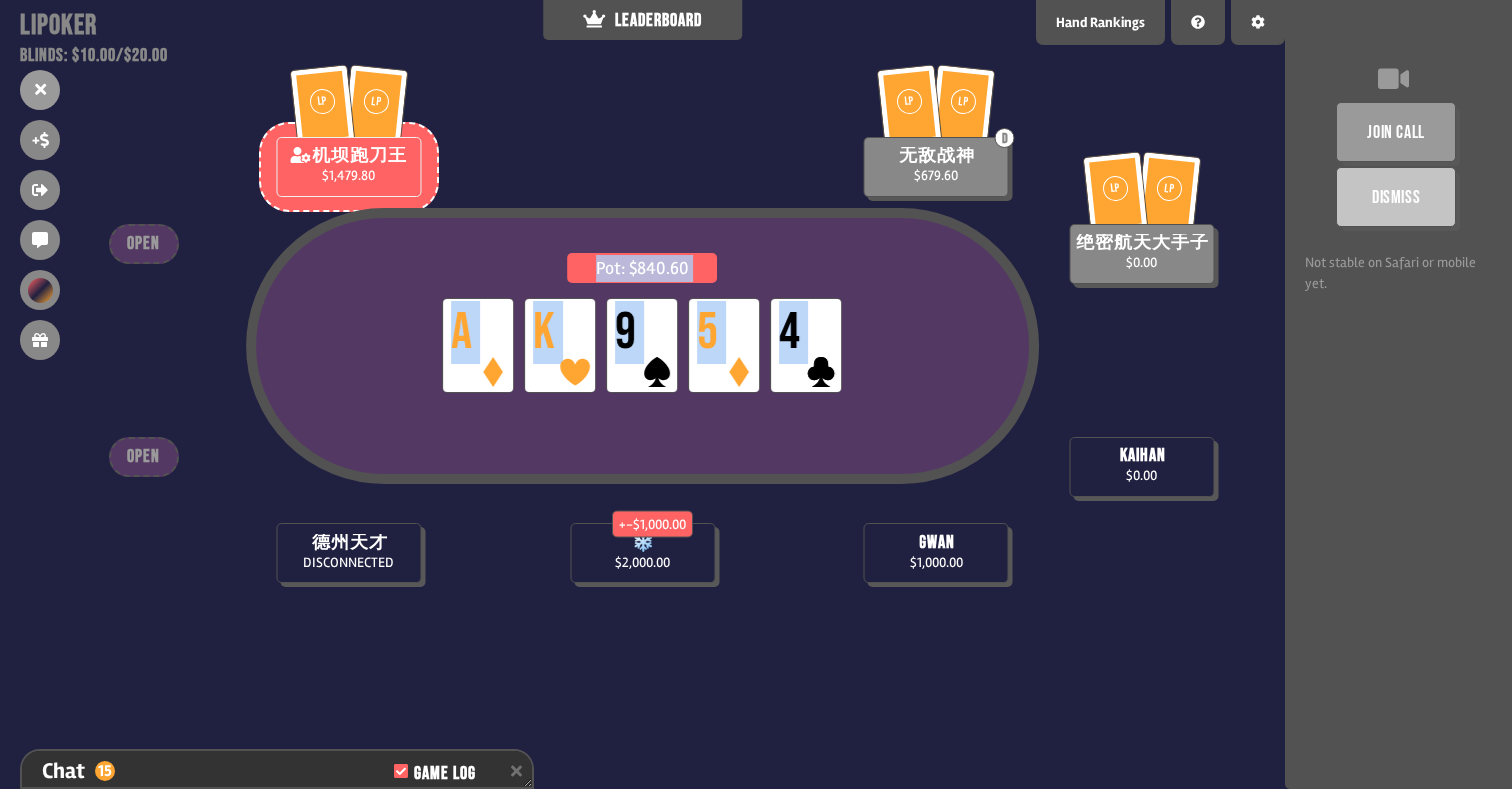 drag, startPoint x: 318, startPoint y: 540, endPoint x: 482, endPoint y: 585, distance: 170.06175 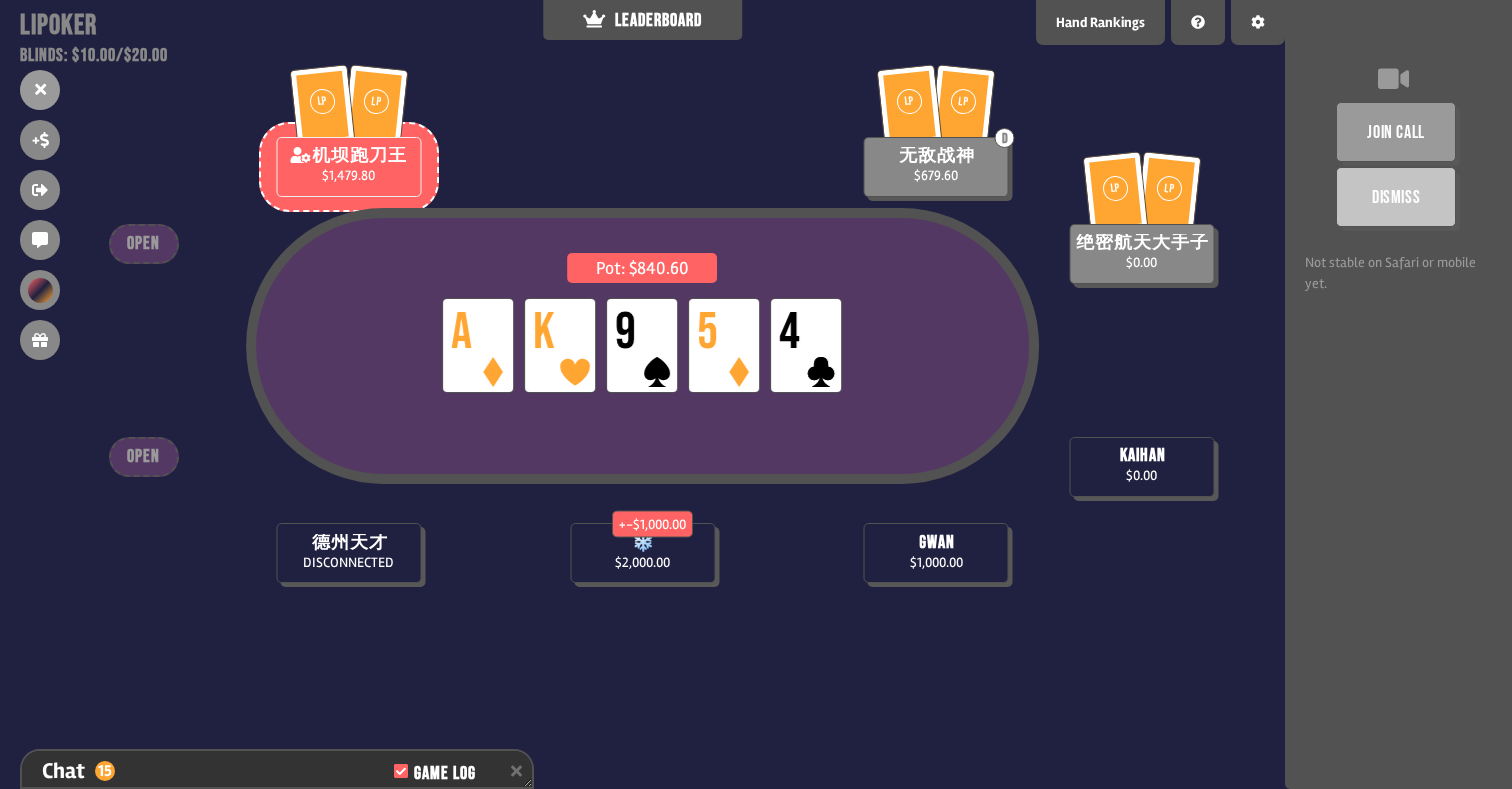 click on "Pot: $840.60   LP A LP K LP 9 LP 5 LP 4 德州天才 DISCONNECTED + -$1,000.00 ❄️ $2,000.00  gwan $1,000.00  kaihan $0.00  LP LP 绝密航天大手子 $0.00  LP LP 机坝跑刀王 $1,479.80  LP LP D 无敌战神 $679.60  OPEN OPEN" at bounding box center [642, 394] 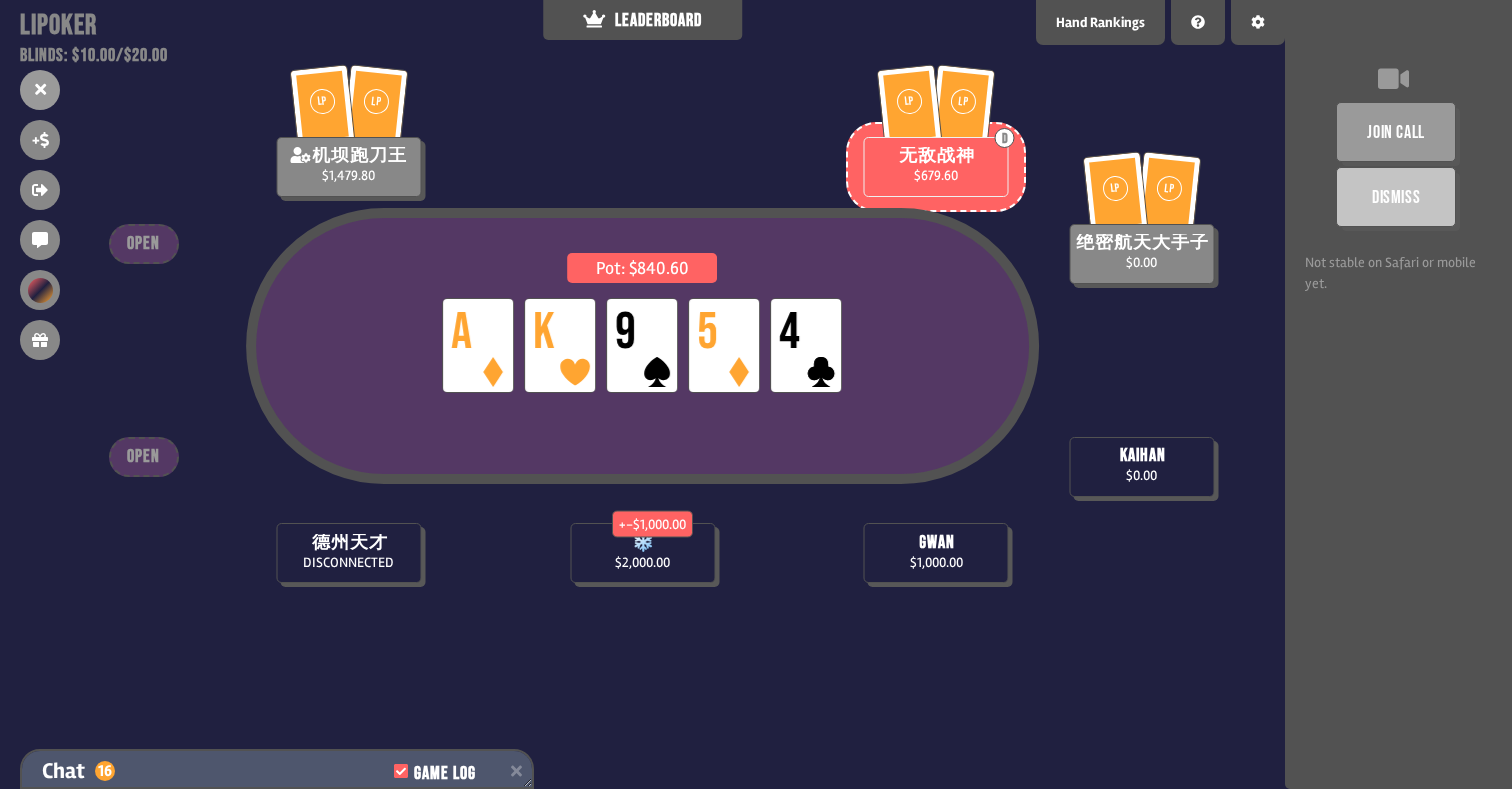 click 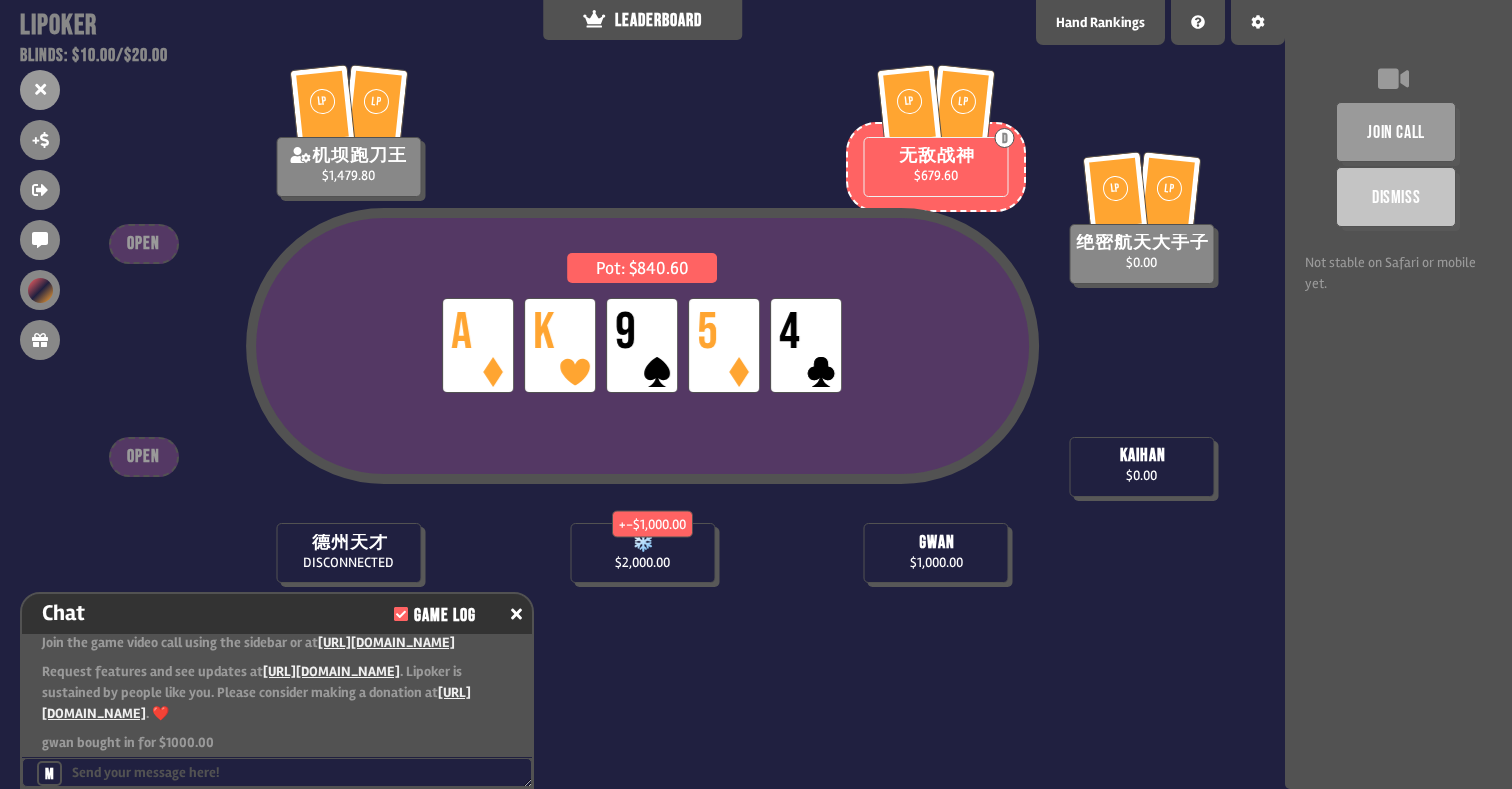 click on "Pot: $840.60   LP A LP K LP 9 LP 5 LP 4" at bounding box center [643, 385] 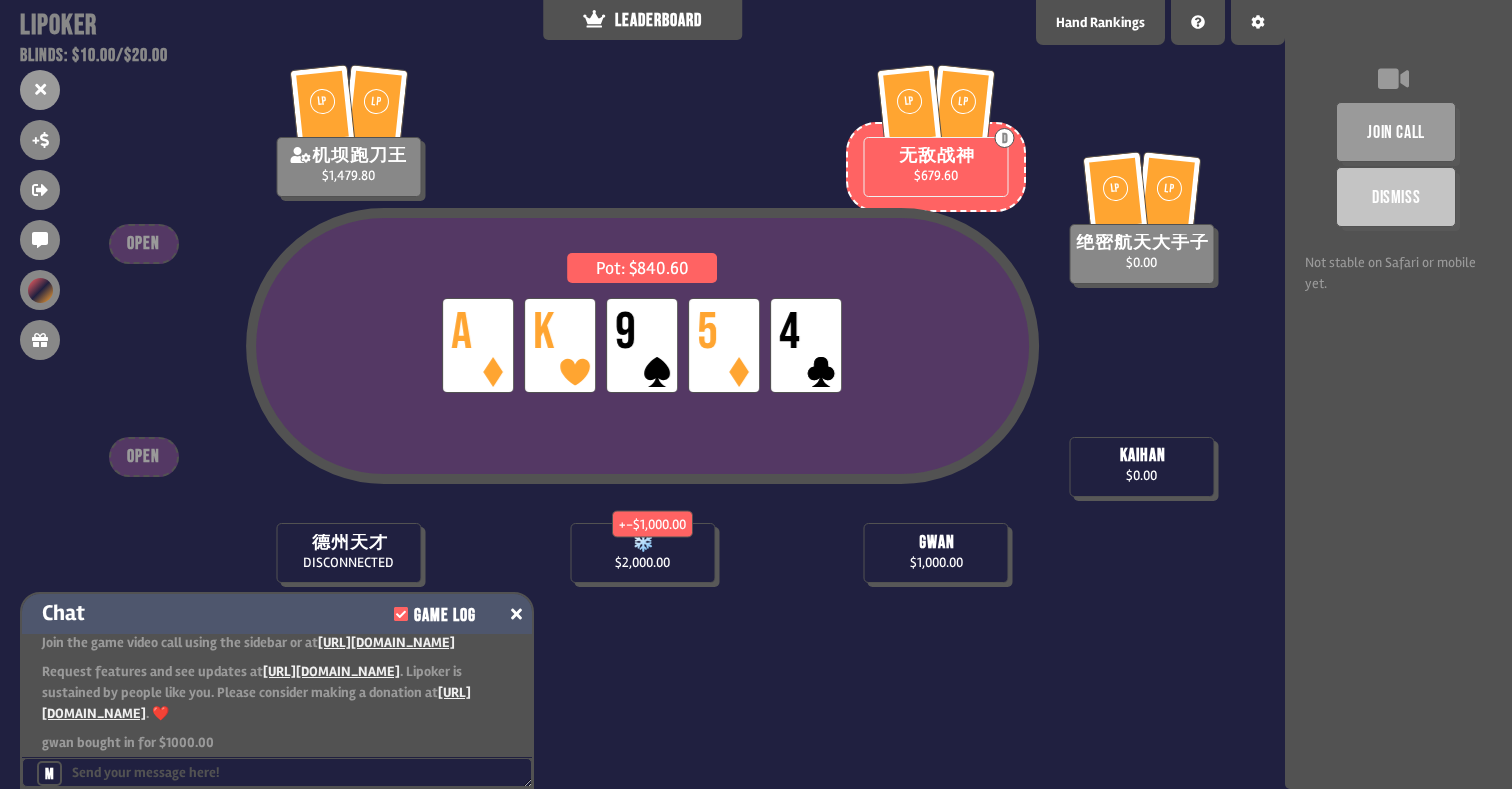 click 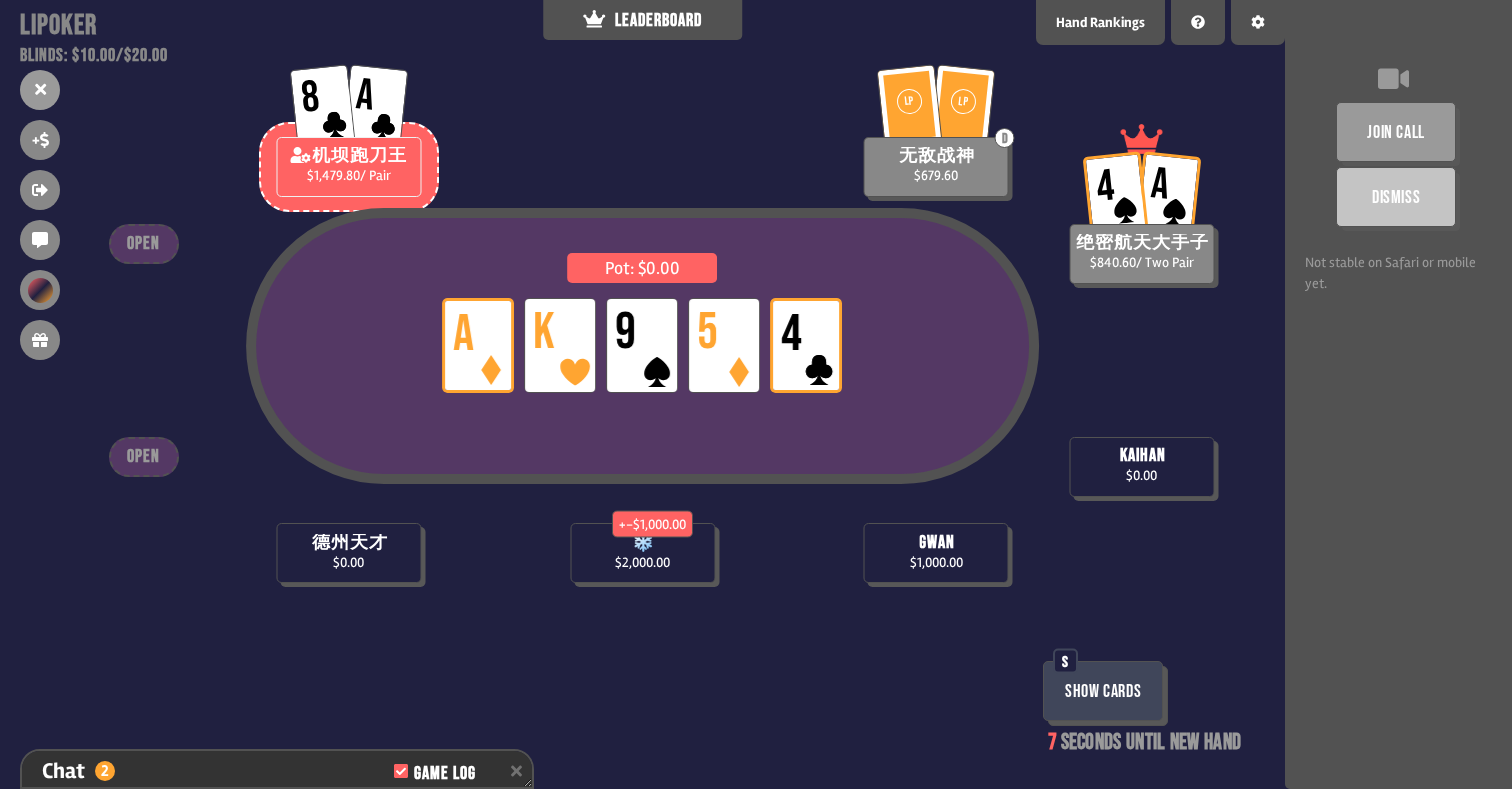 click on "Show Cards" at bounding box center (1103, 691) 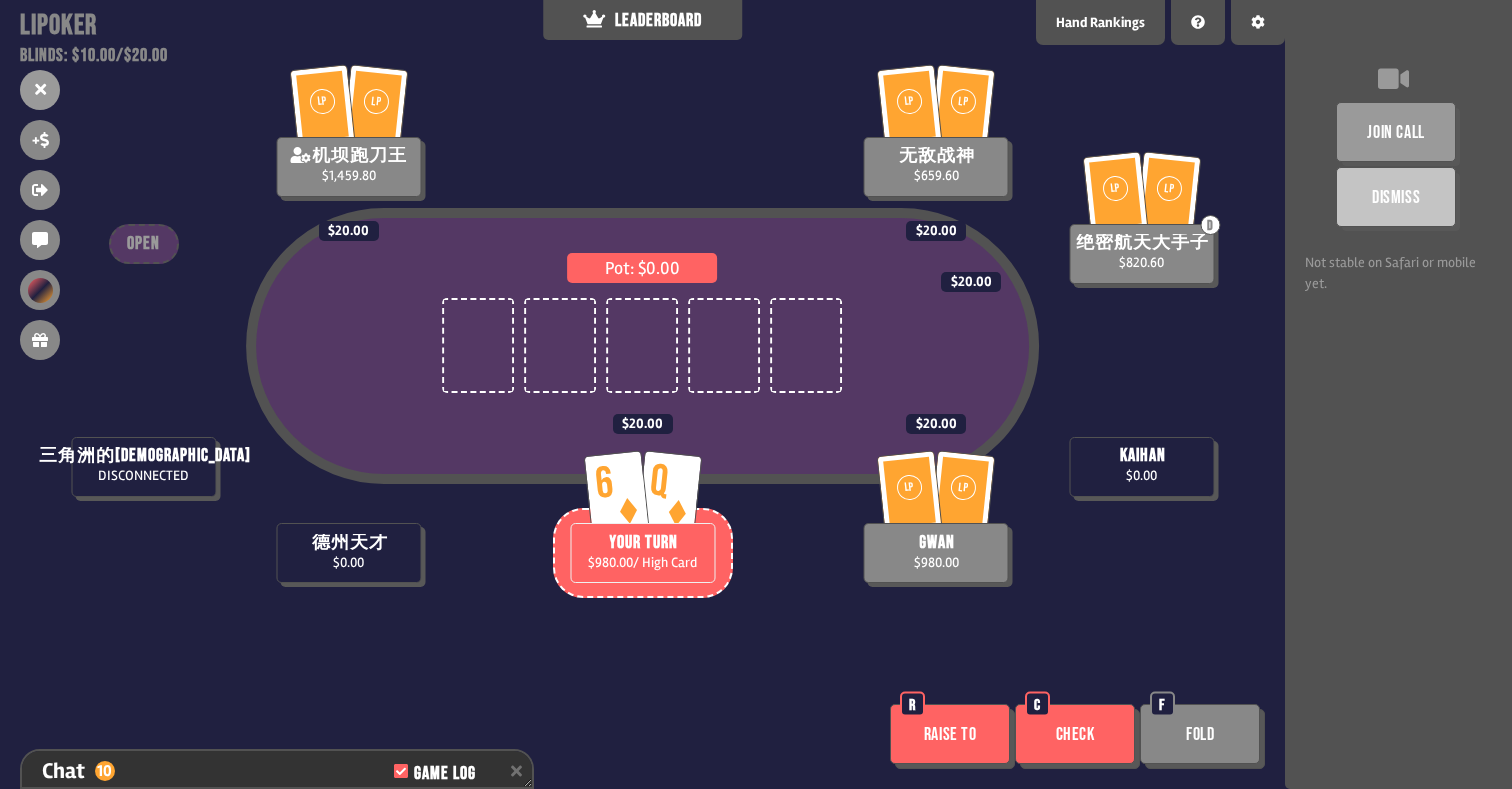 click on "Check" at bounding box center [1075, 734] 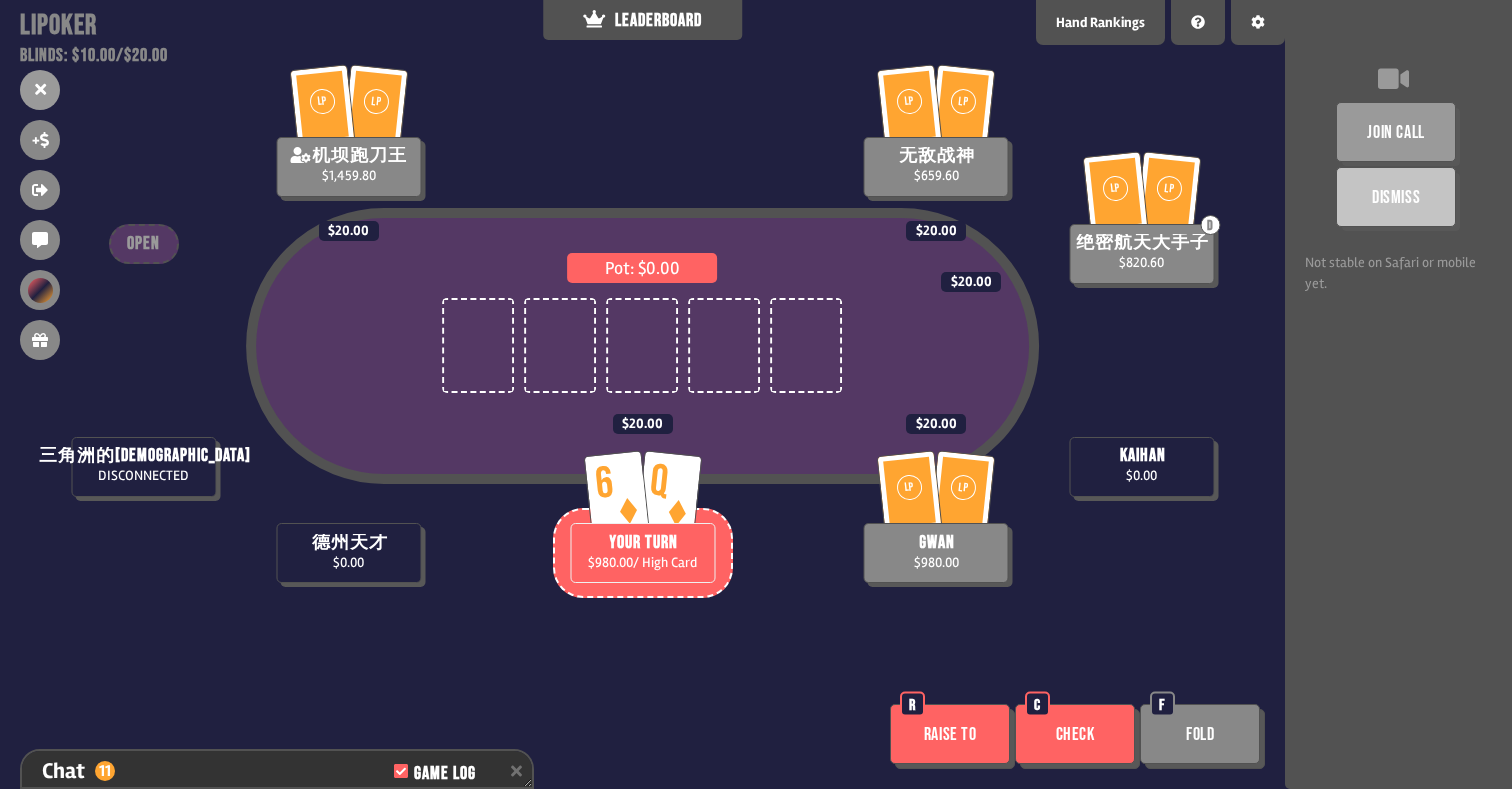 click on "Check" at bounding box center [1075, 734] 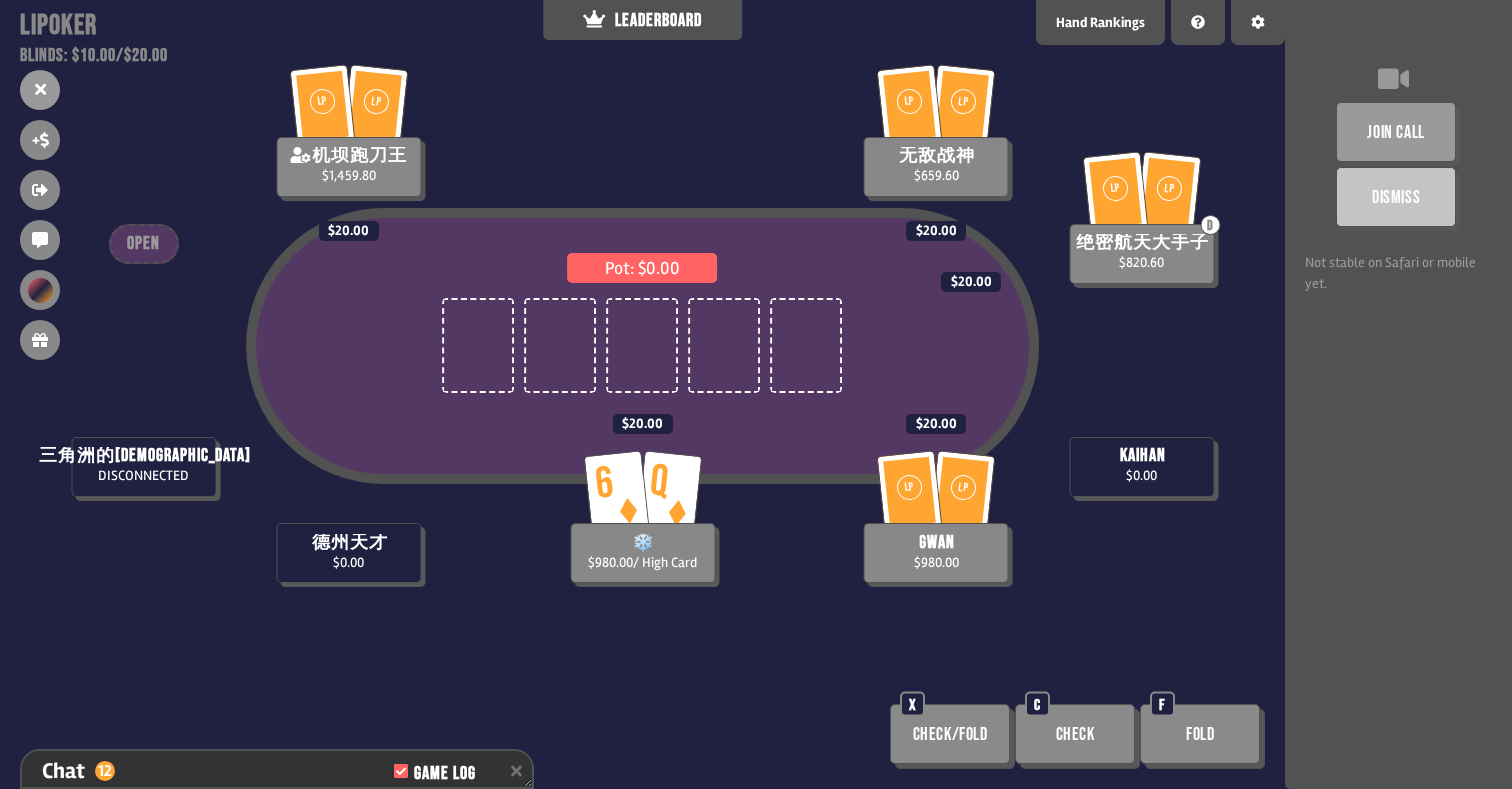 click on "Check" at bounding box center (1075, 734) 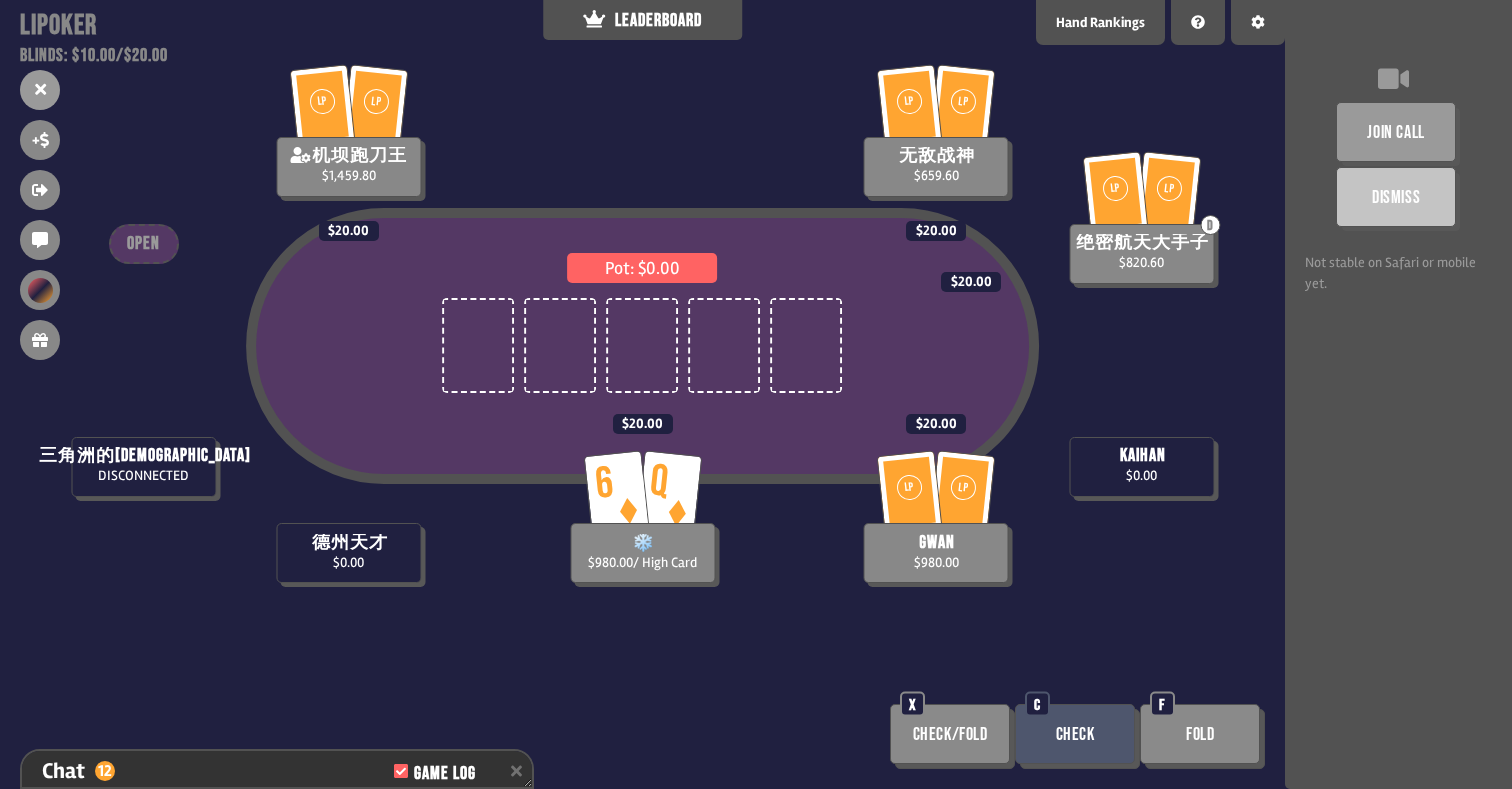 click on "Check" at bounding box center [1075, 734] 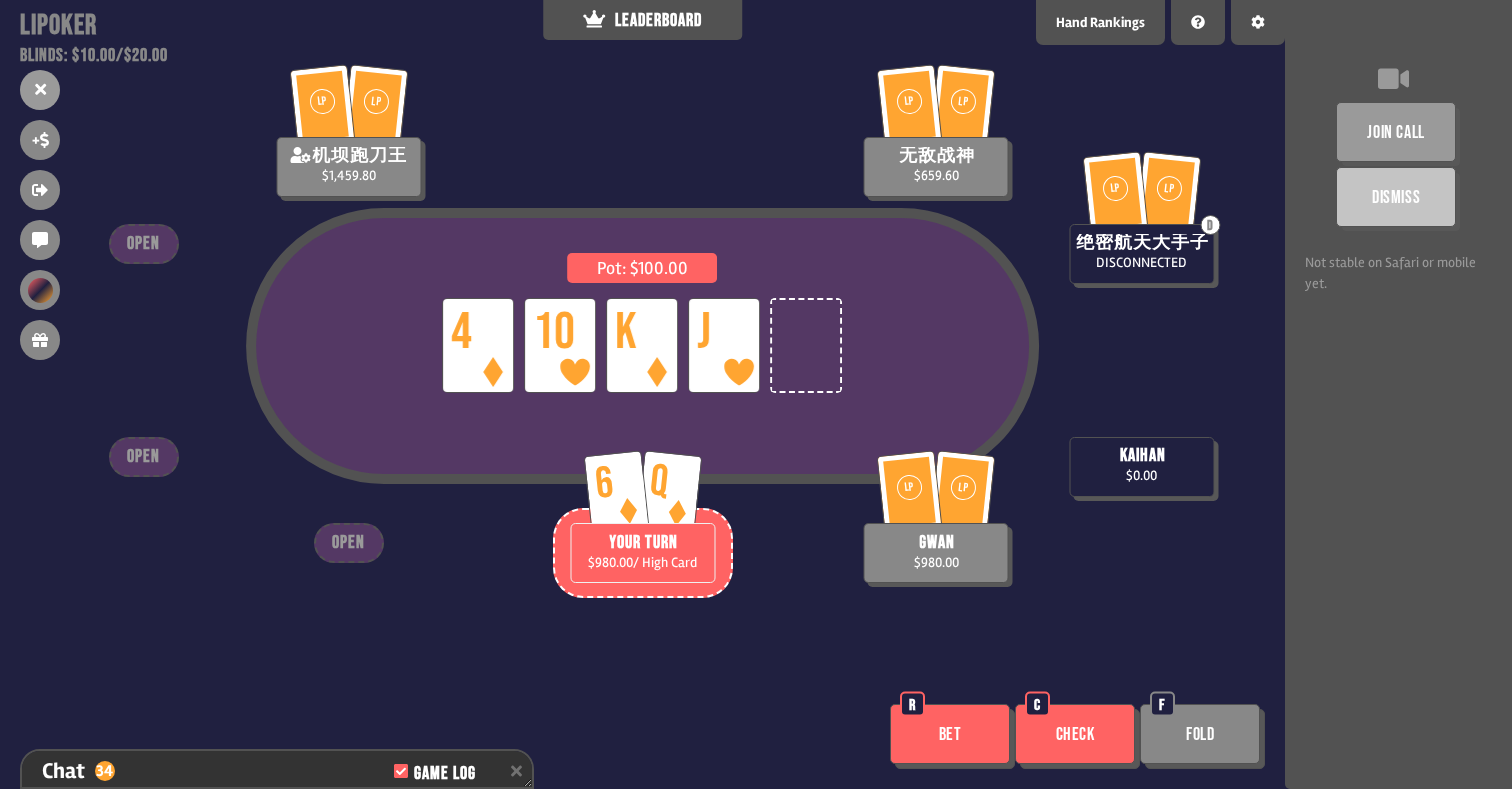 click on "Bet" at bounding box center [950, 734] 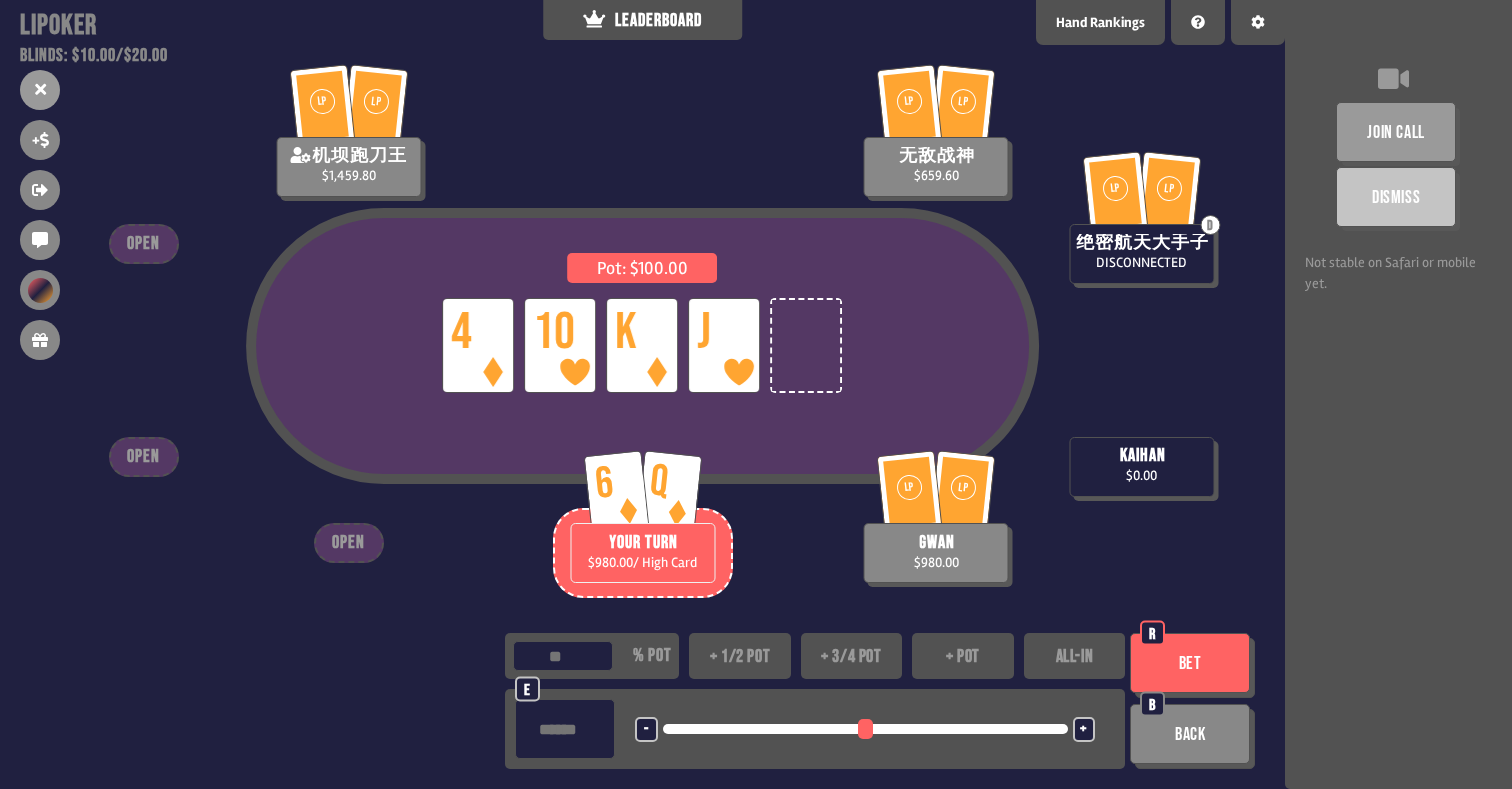 click on "+ 1/2 pot" at bounding box center (740, 656) 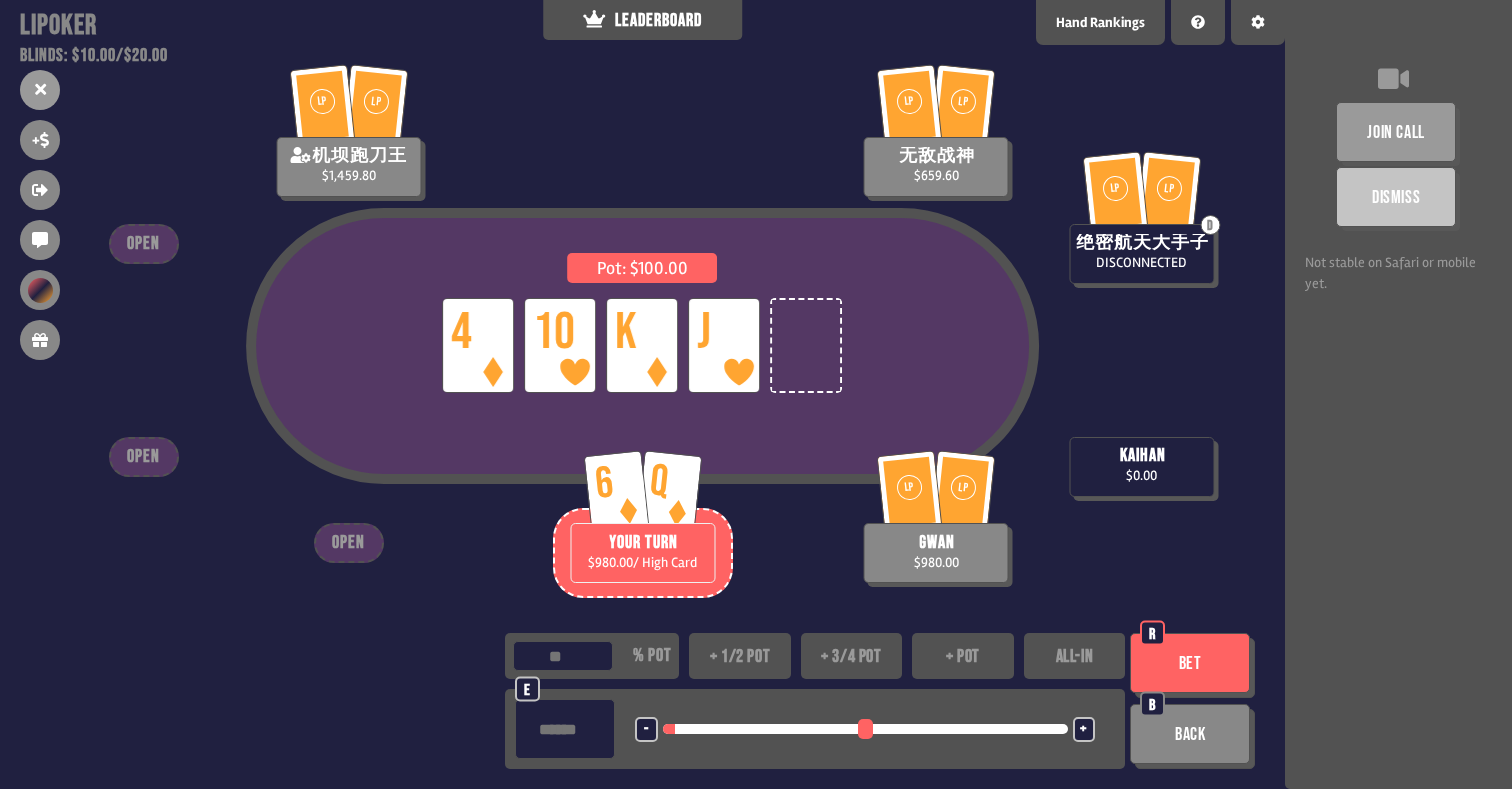 click on "+ 3/4 pot" at bounding box center (852, 656) 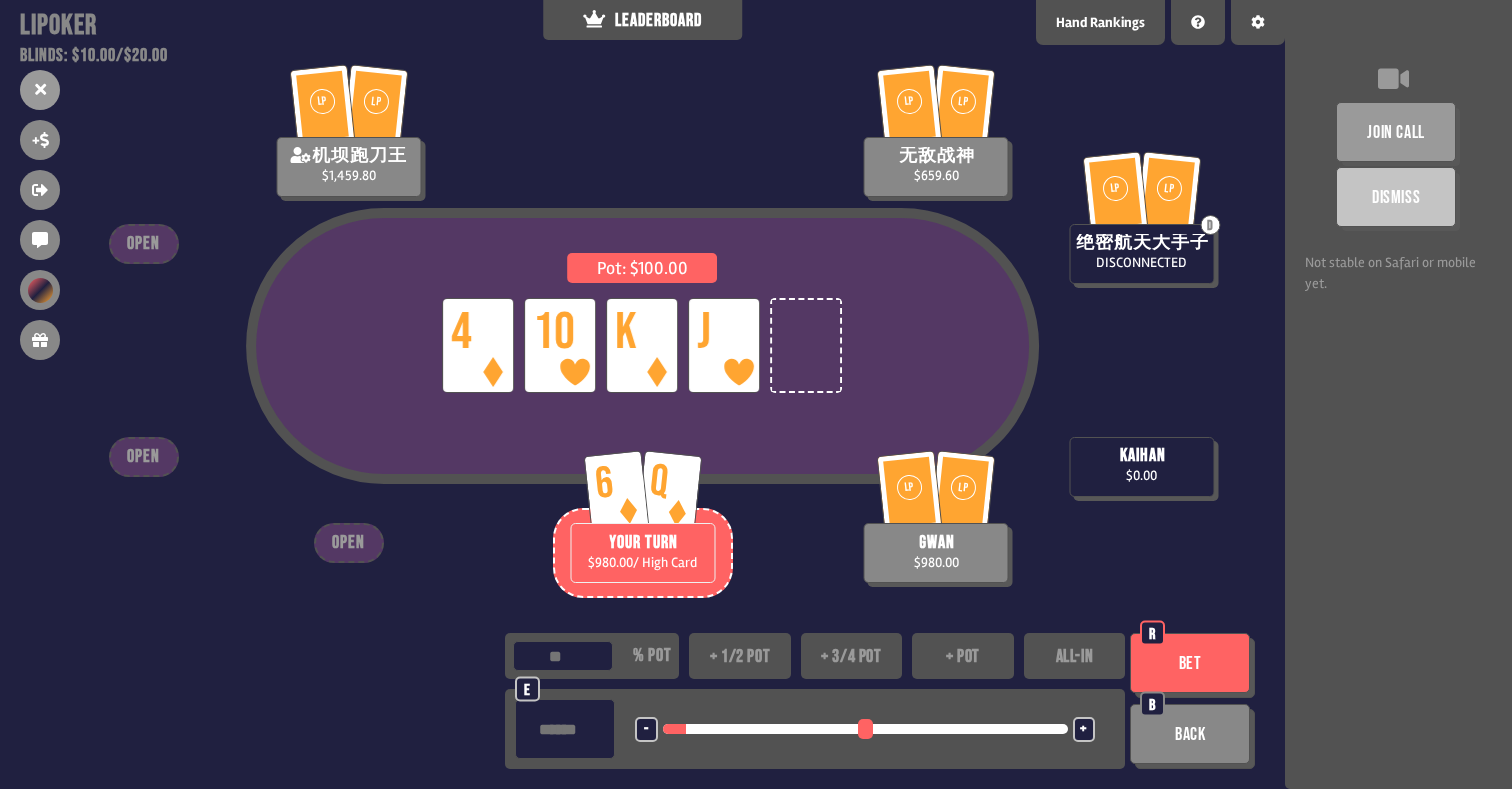 click on "+ pot" at bounding box center (963, 656) 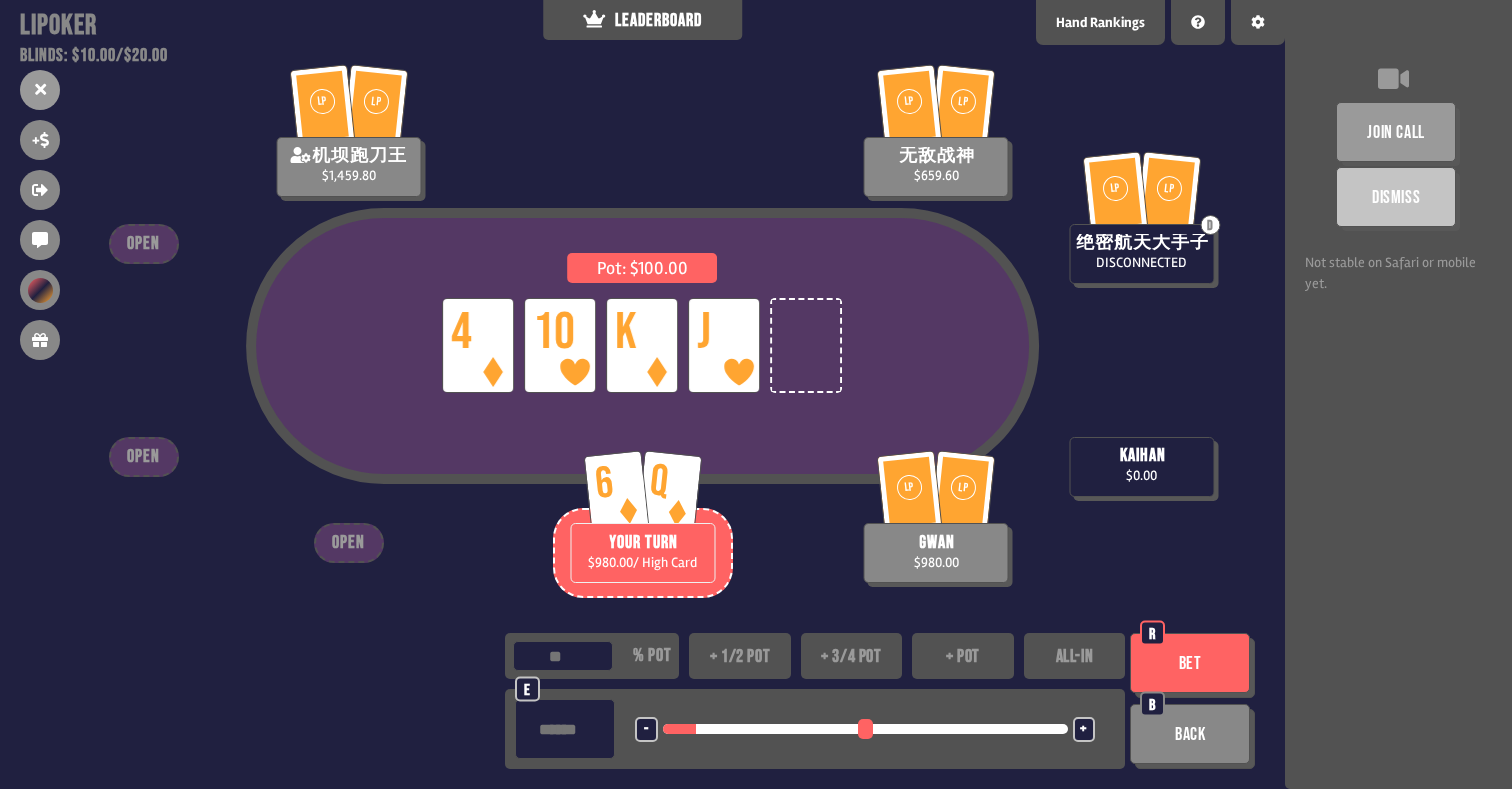 click on "Bet" at bounding box center (1190, 663) 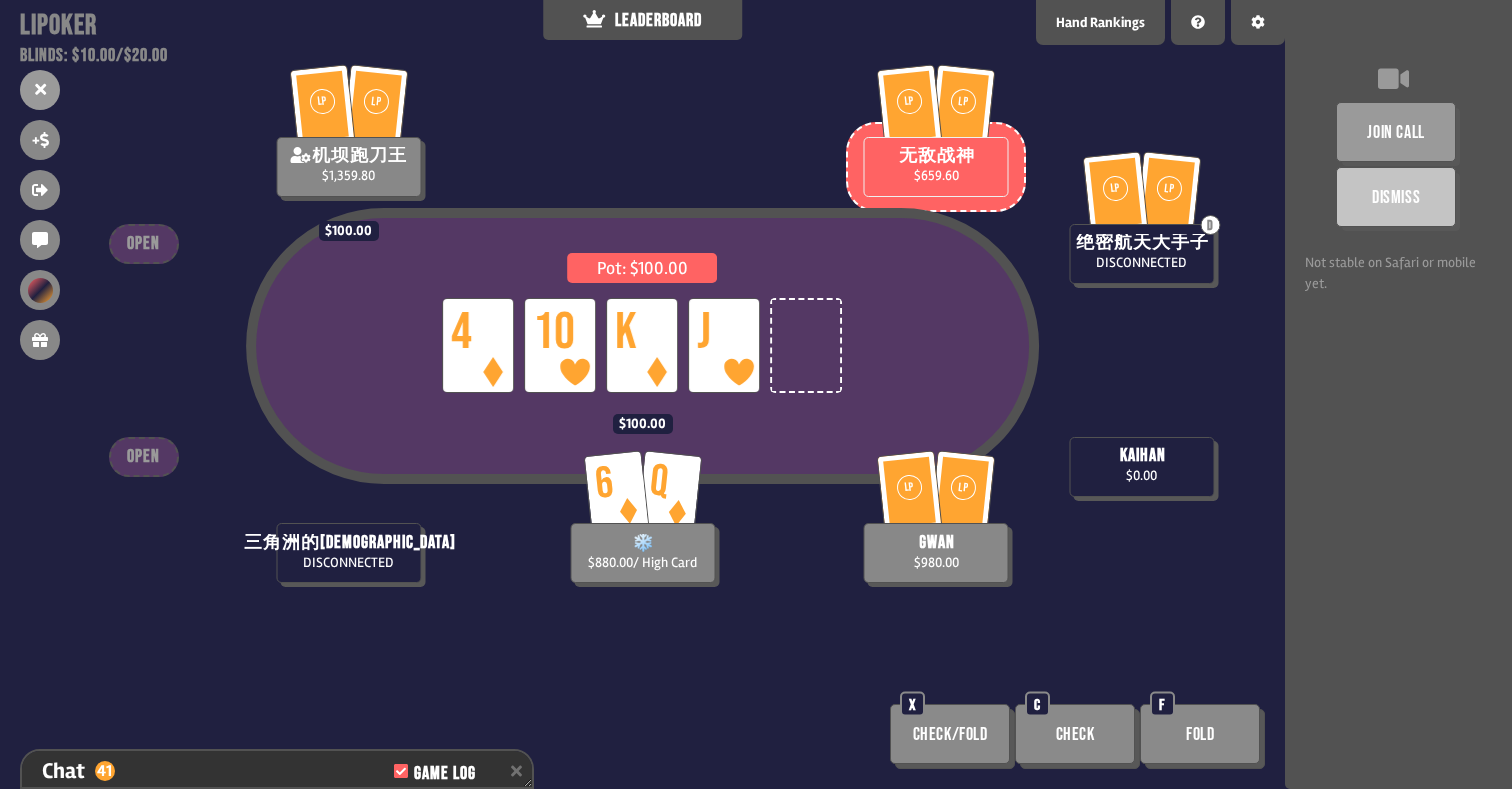 scroll, scrollTop: 1869, scrollLeft: 0, axis: vertical 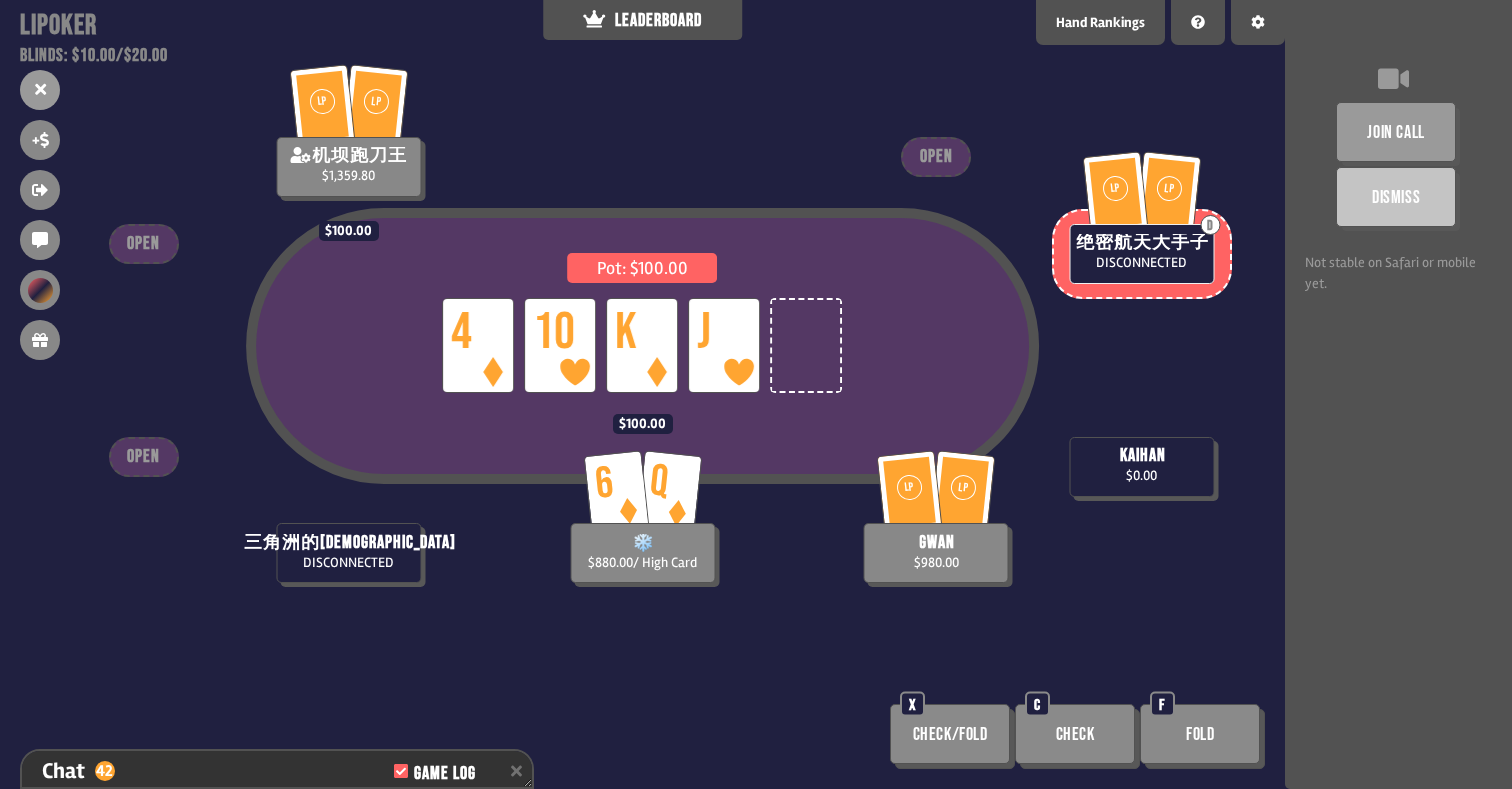 click on "Pot: $100.00   LP 4 LP 10 LP K LP J" at bounding box center [643, 385] 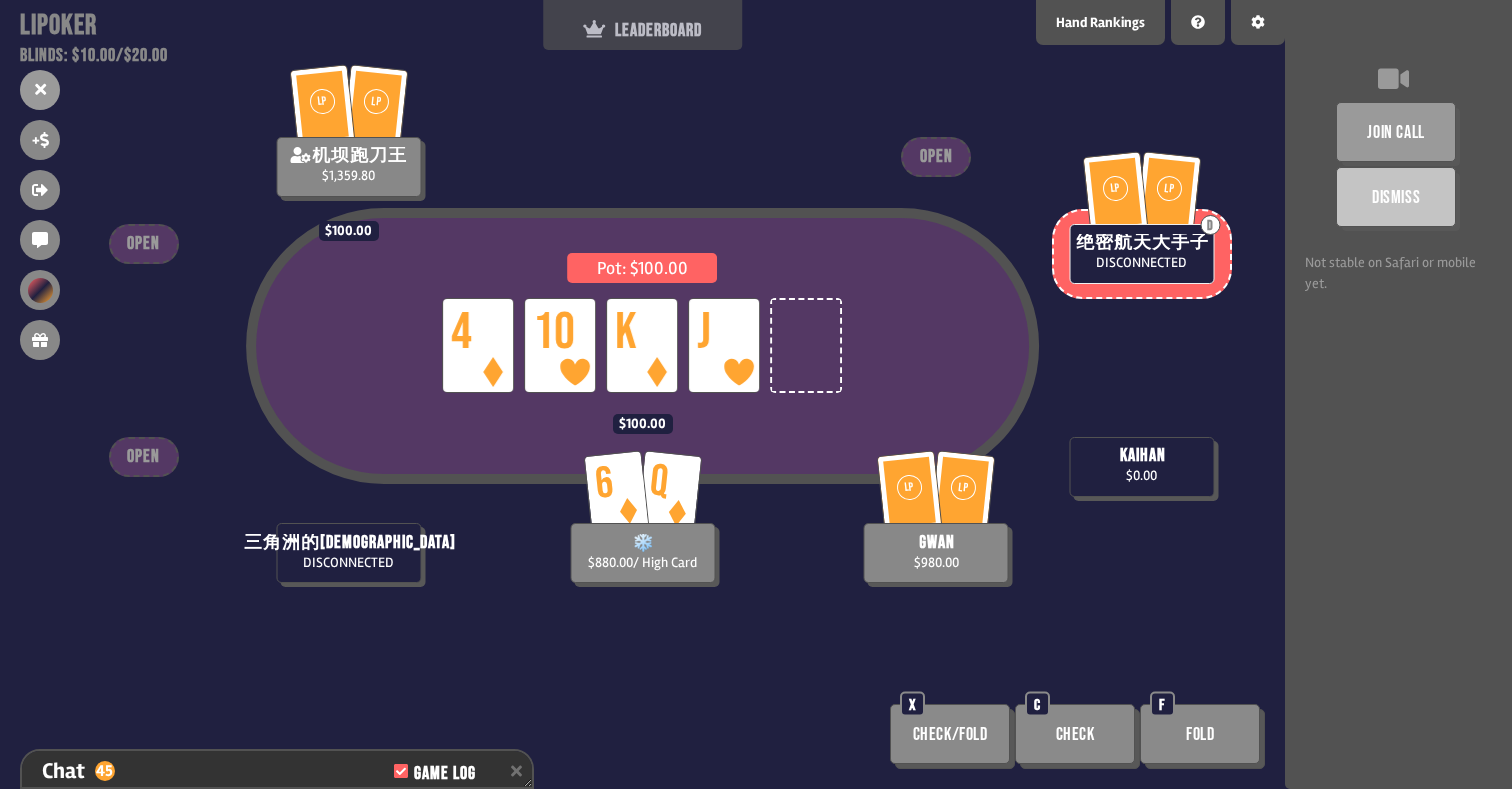 click on "LEADERBOARD" at bounding box center (643, 25) 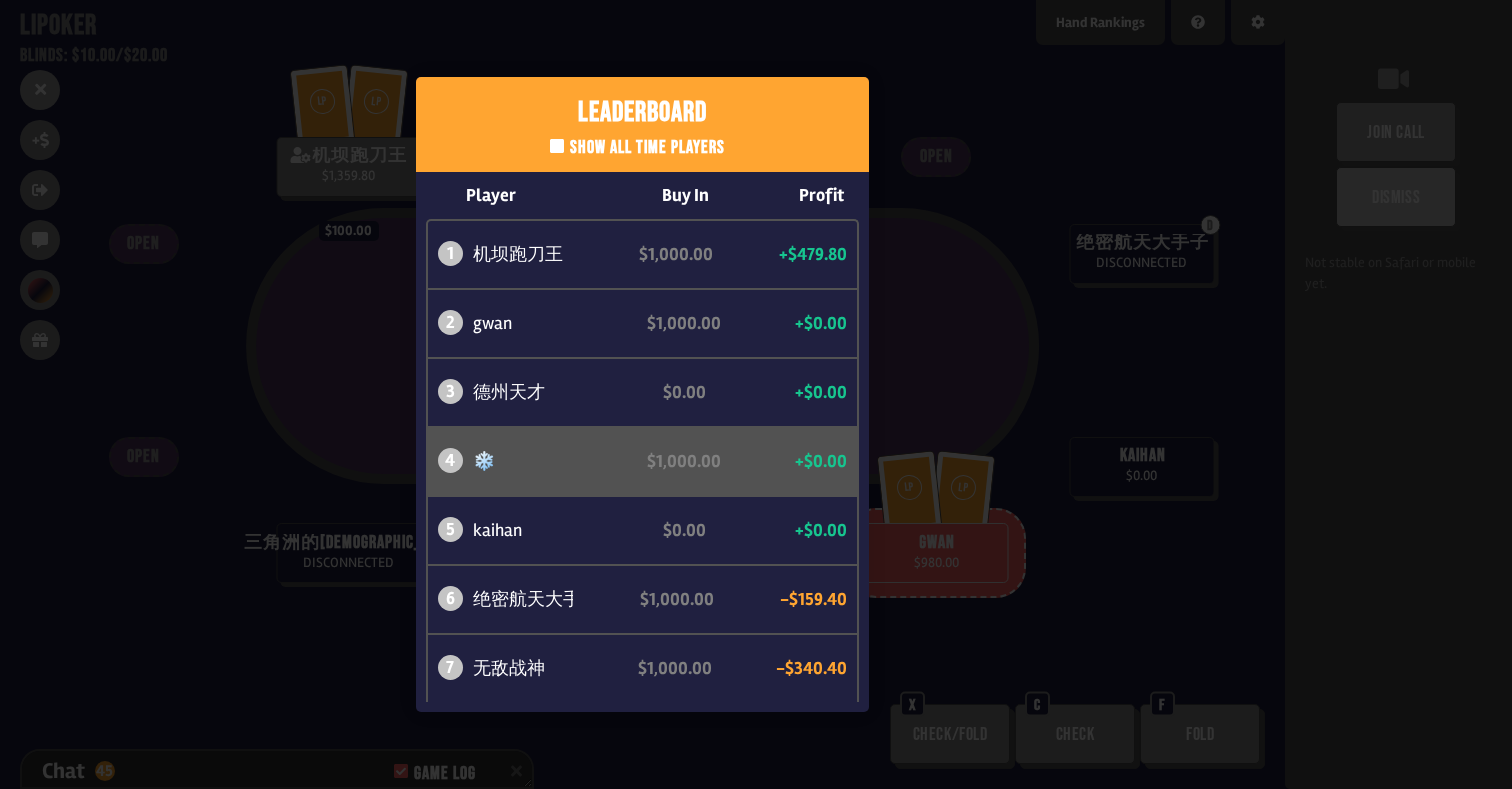 click on "Leaderboard   Show all time players Player Buy In Profit 1 机坝跑刀王 $1,000.00 +$479.80 2 gwan $1,000.00 +$0.00 3 德州天才 $0.00 +$0.00 4 ❄️ $1,000.00 +$0.00 5 kaihan $0.00 +$0.00 6 绝密航天大手子 $1,000.00 -$159.40 7 无敌战神 $1,000.00 -$340.40" at bounding box center [642, 394] 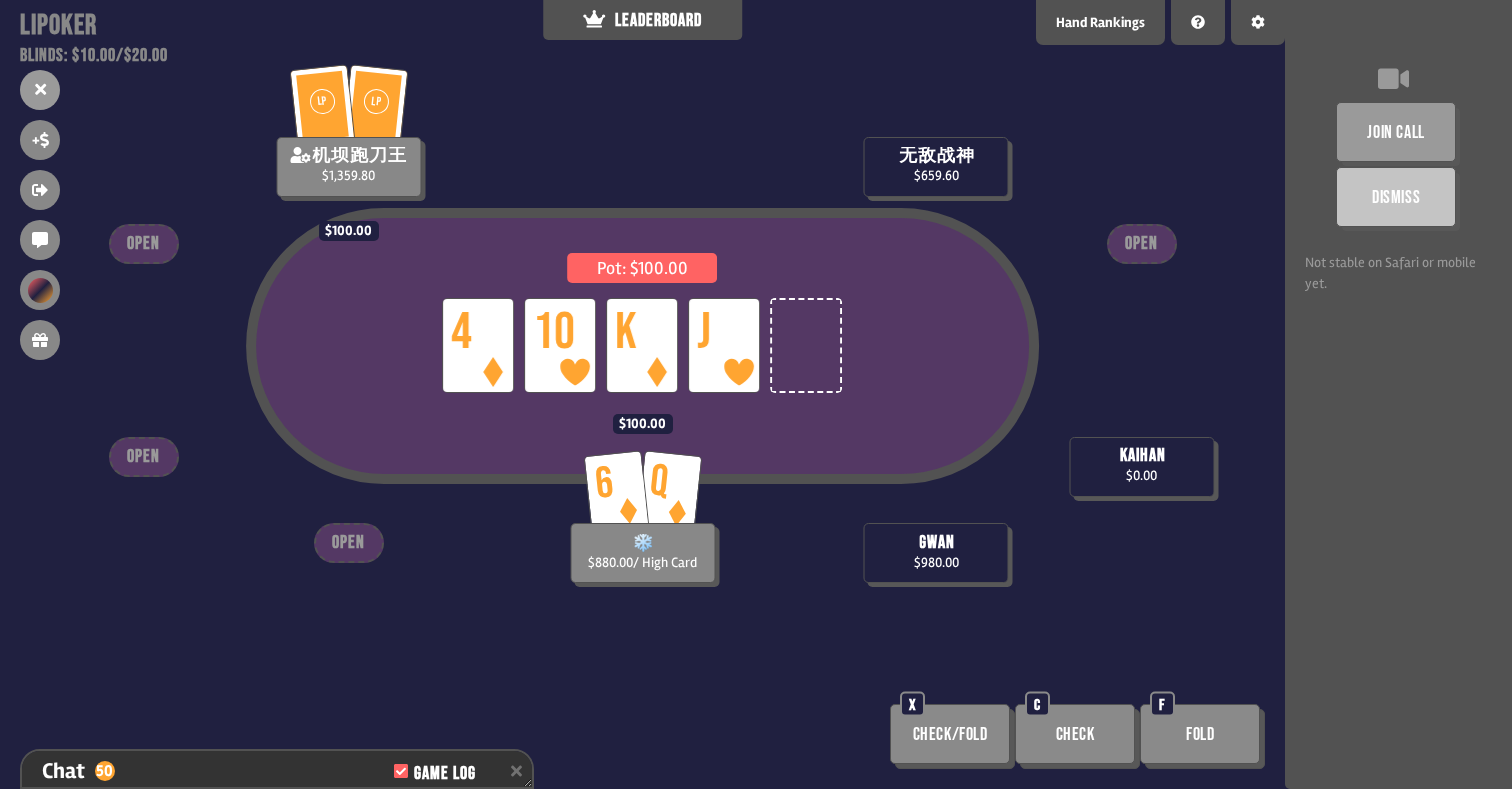 scroll, scrollTop: 2130, scrollLeft: 0, axis: vertical 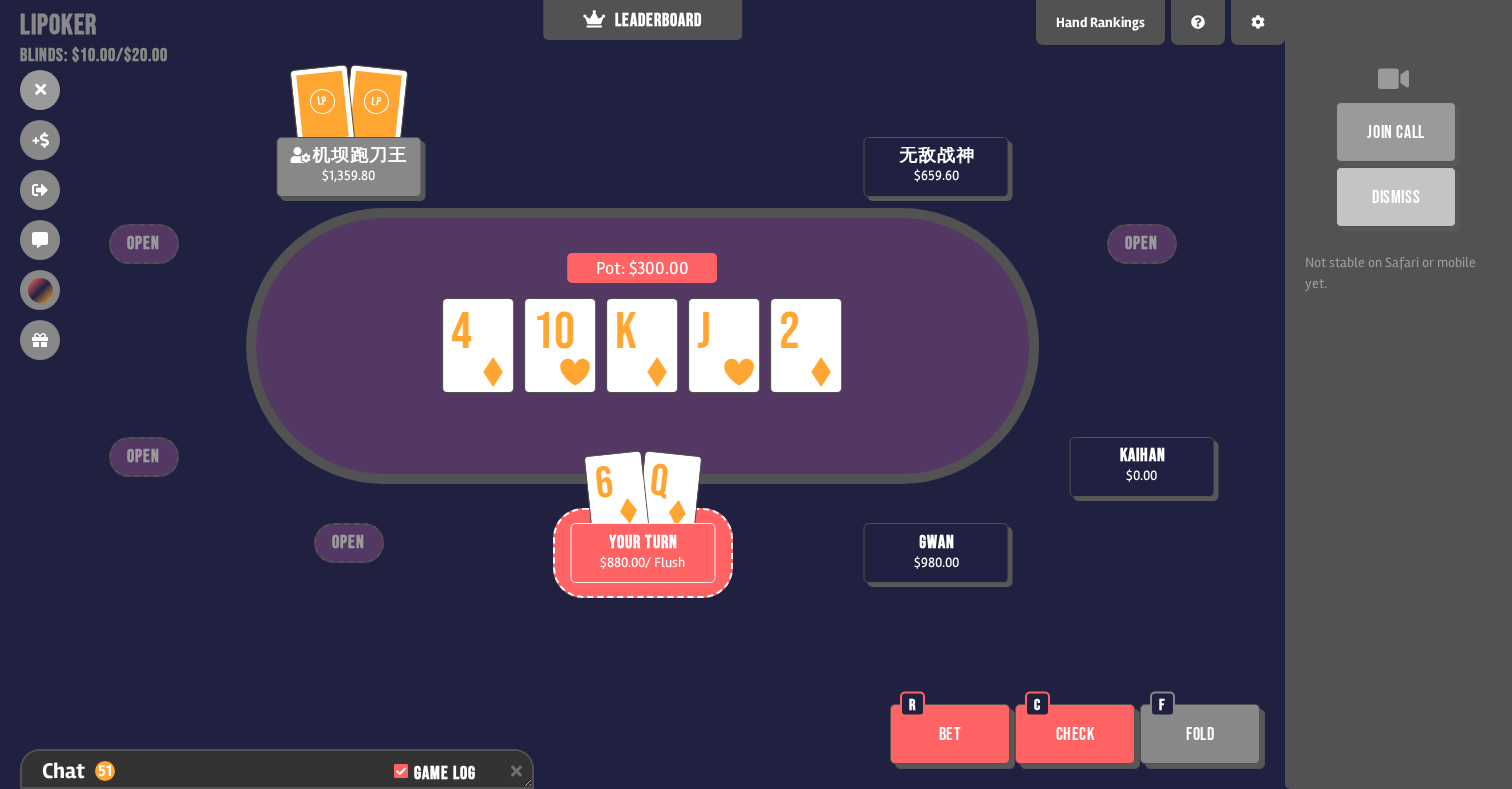 click on "Bet" at bounding box center [950, 734] 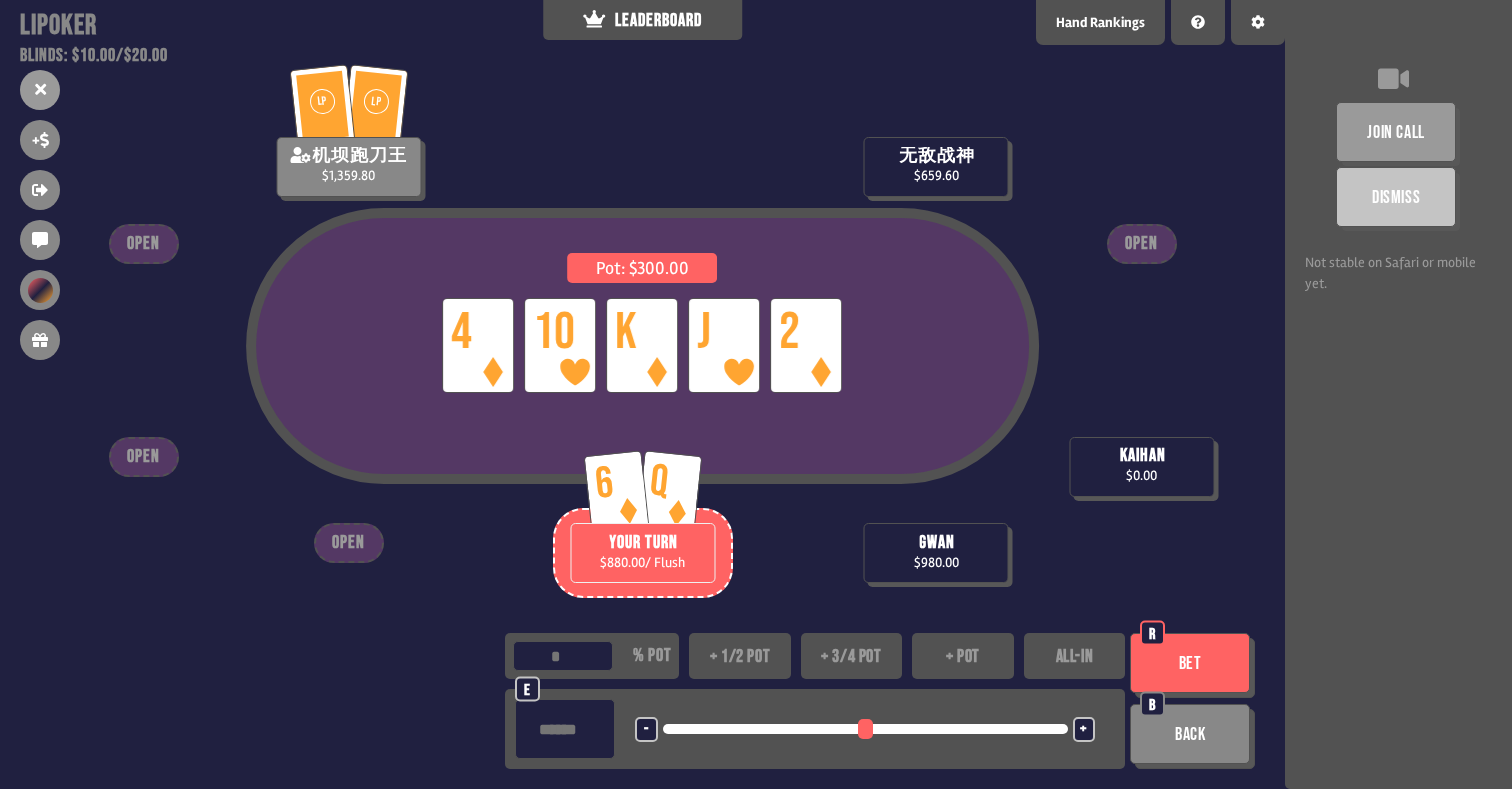 click at bounding box center (565, 729) 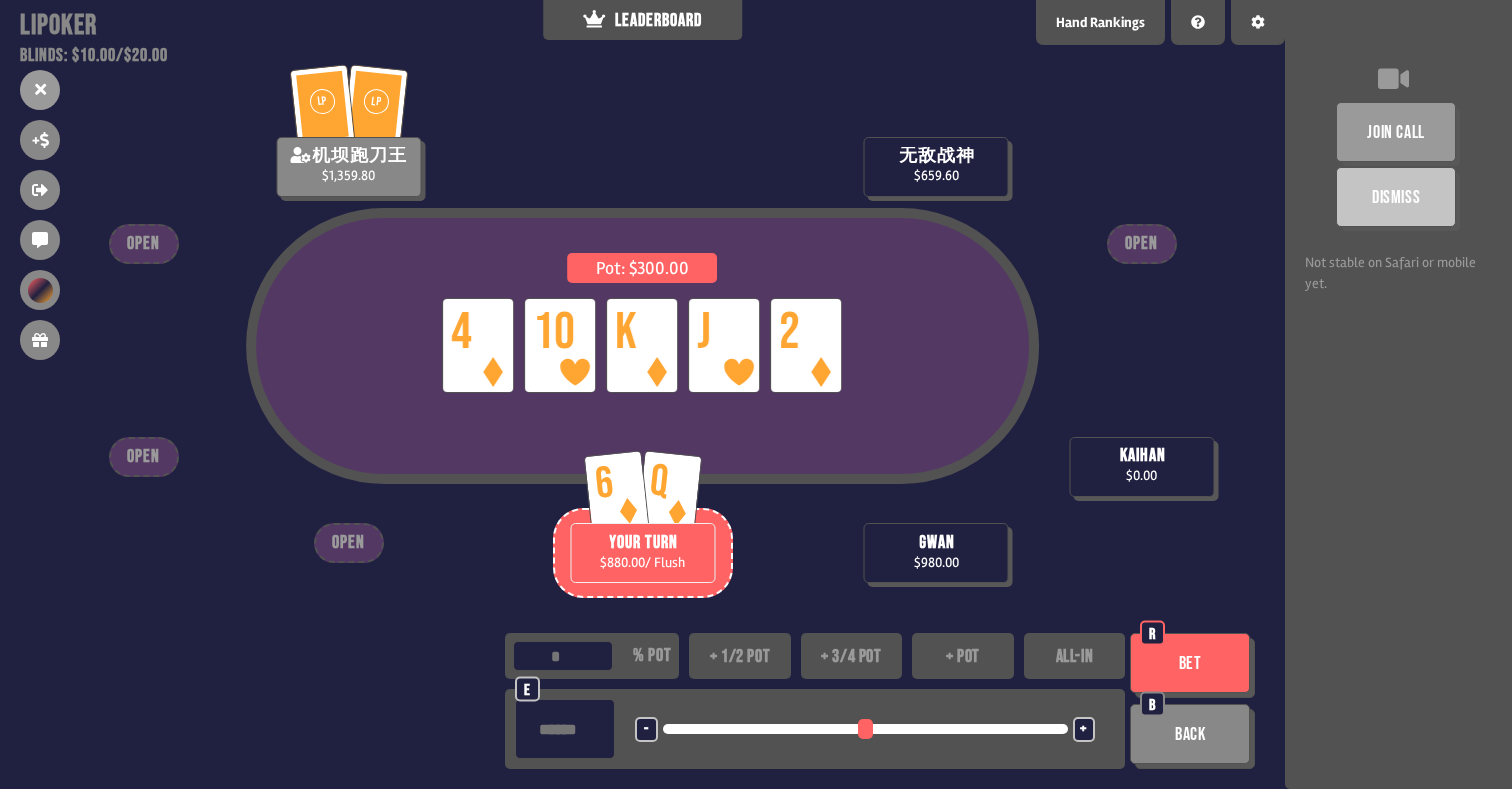 type on "*" 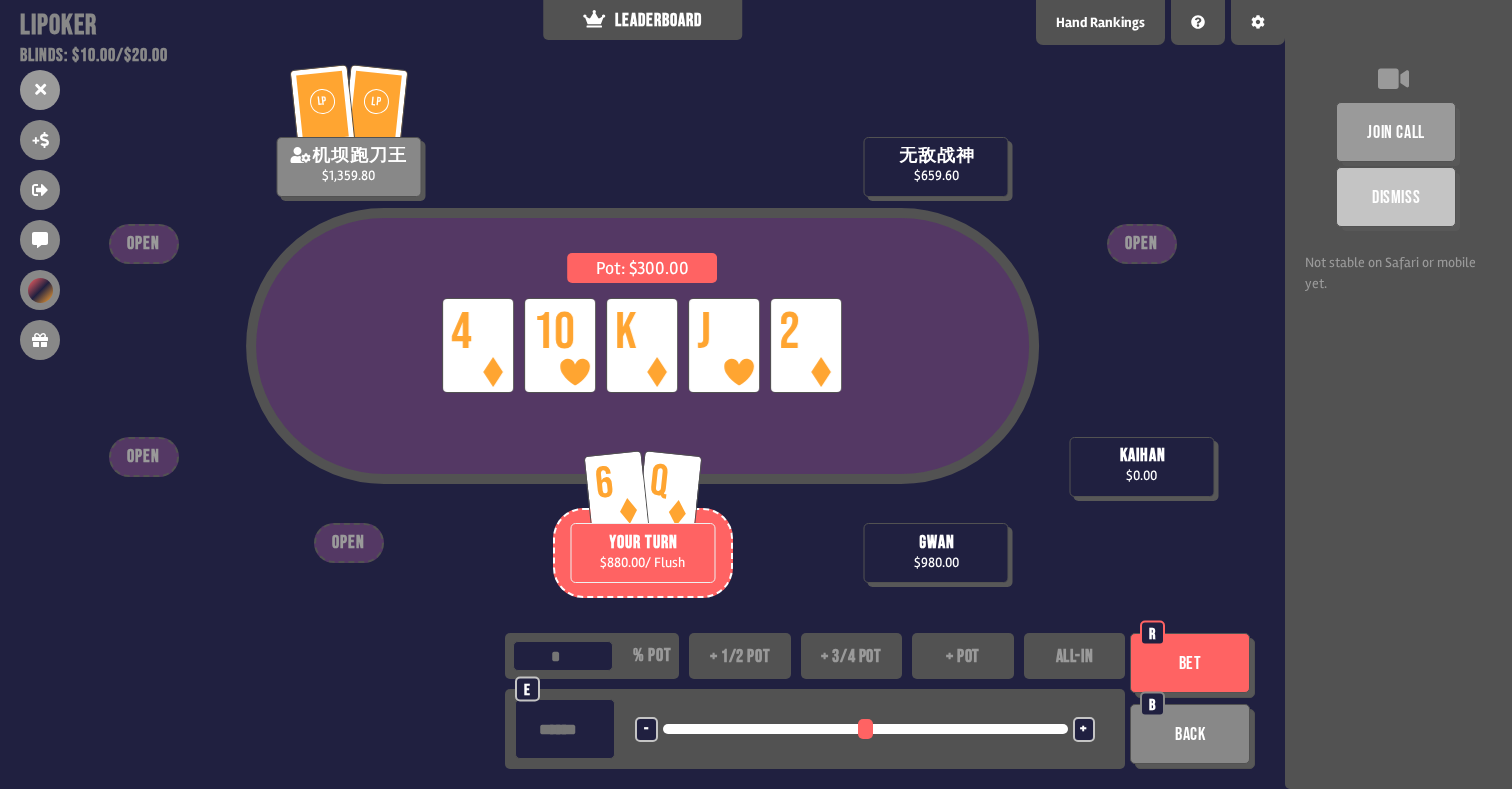 type on "*" 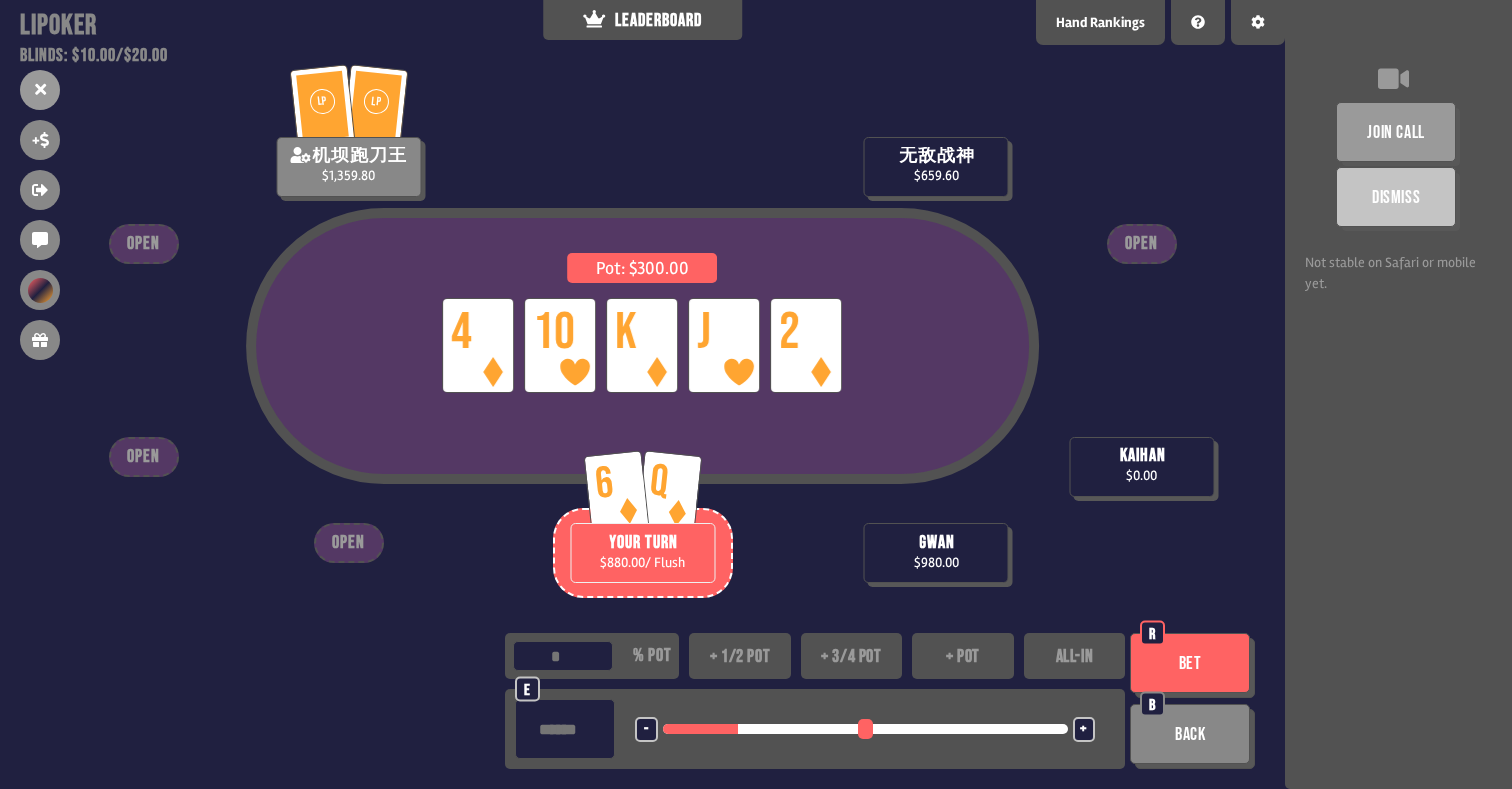 type on "******" 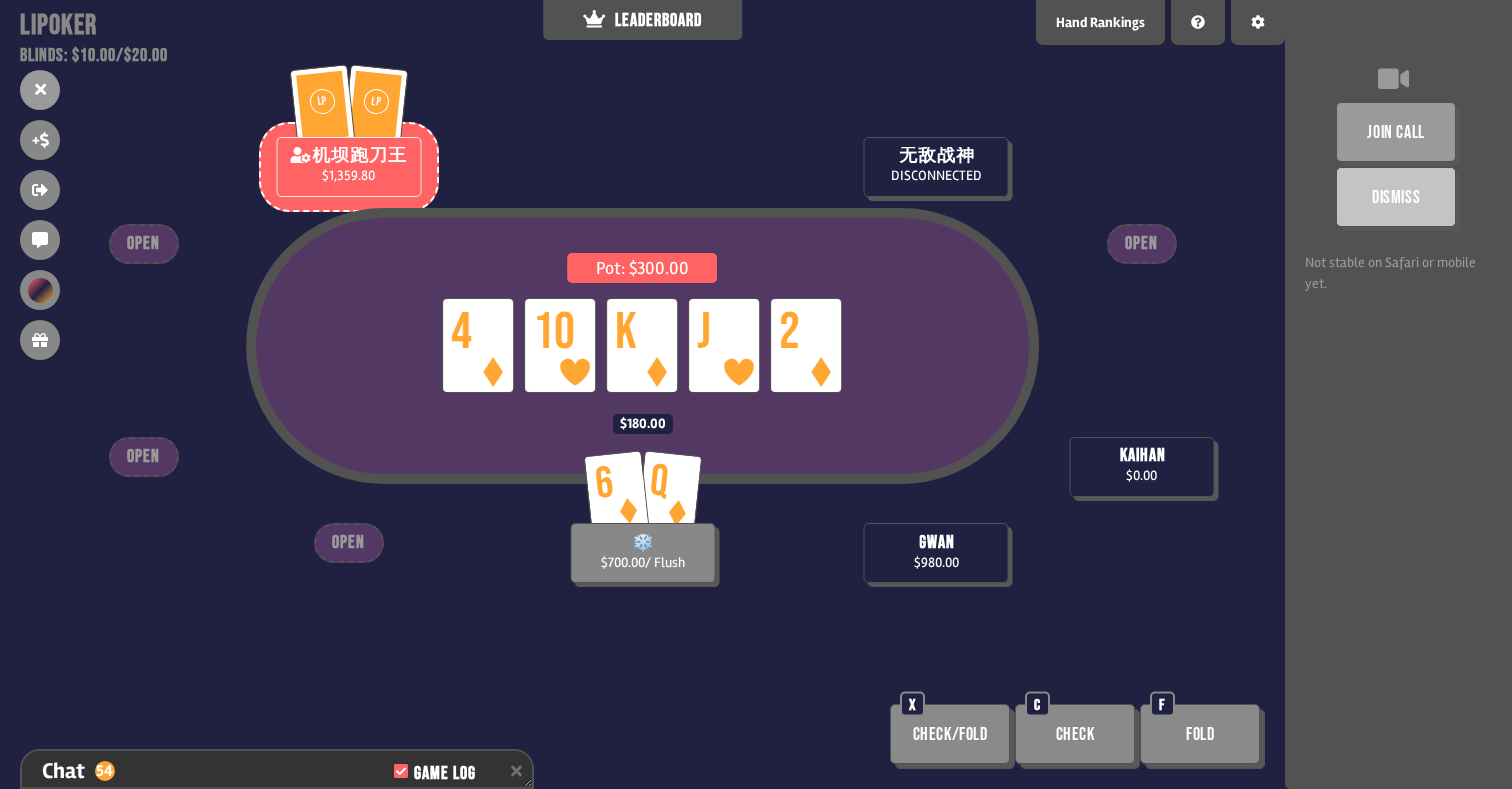 scroll, scrollTop: 2217, scrollLeft: 0, axis: vertical 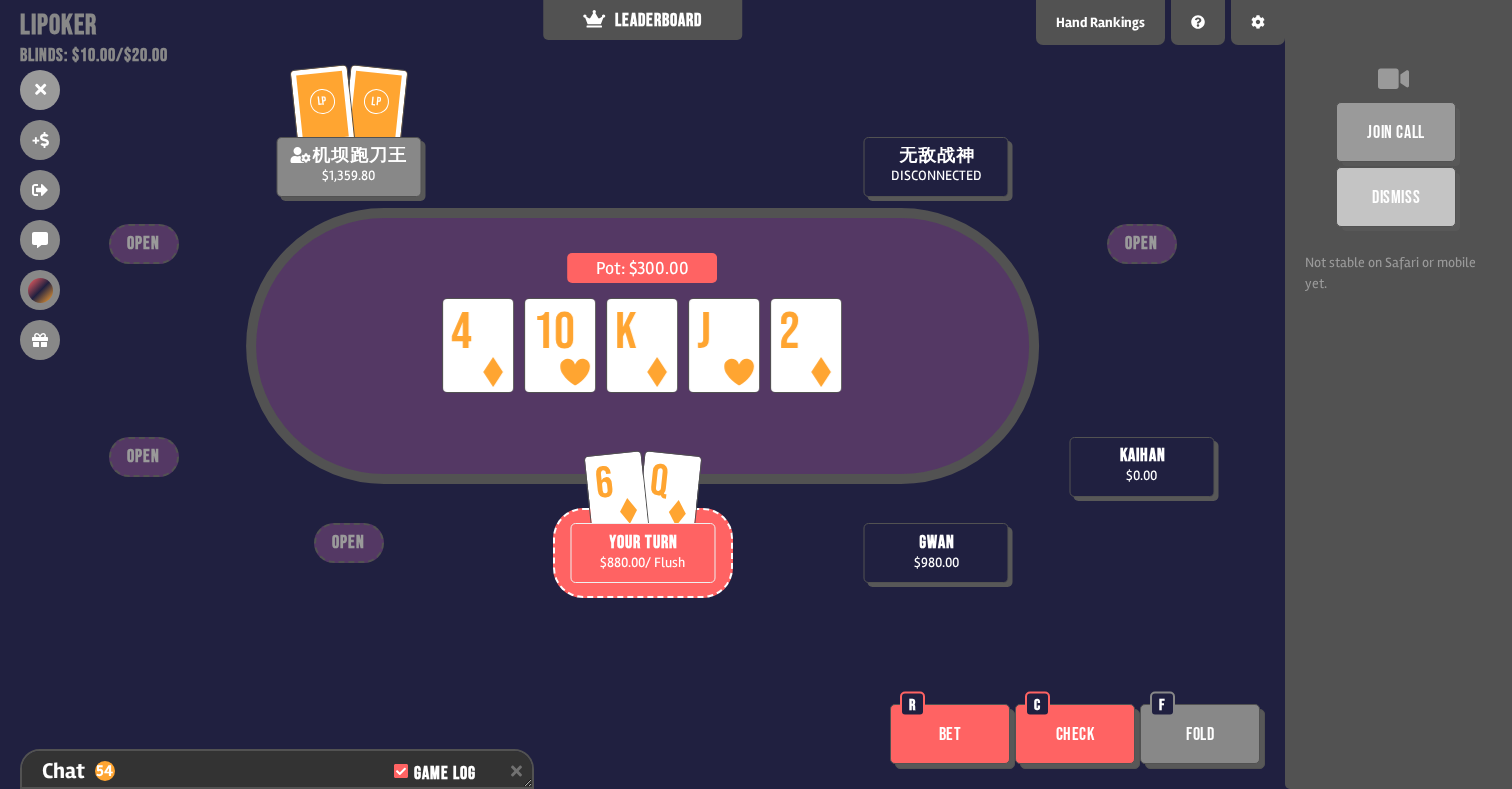 click on "Bet" at bounding box center (950, 734) 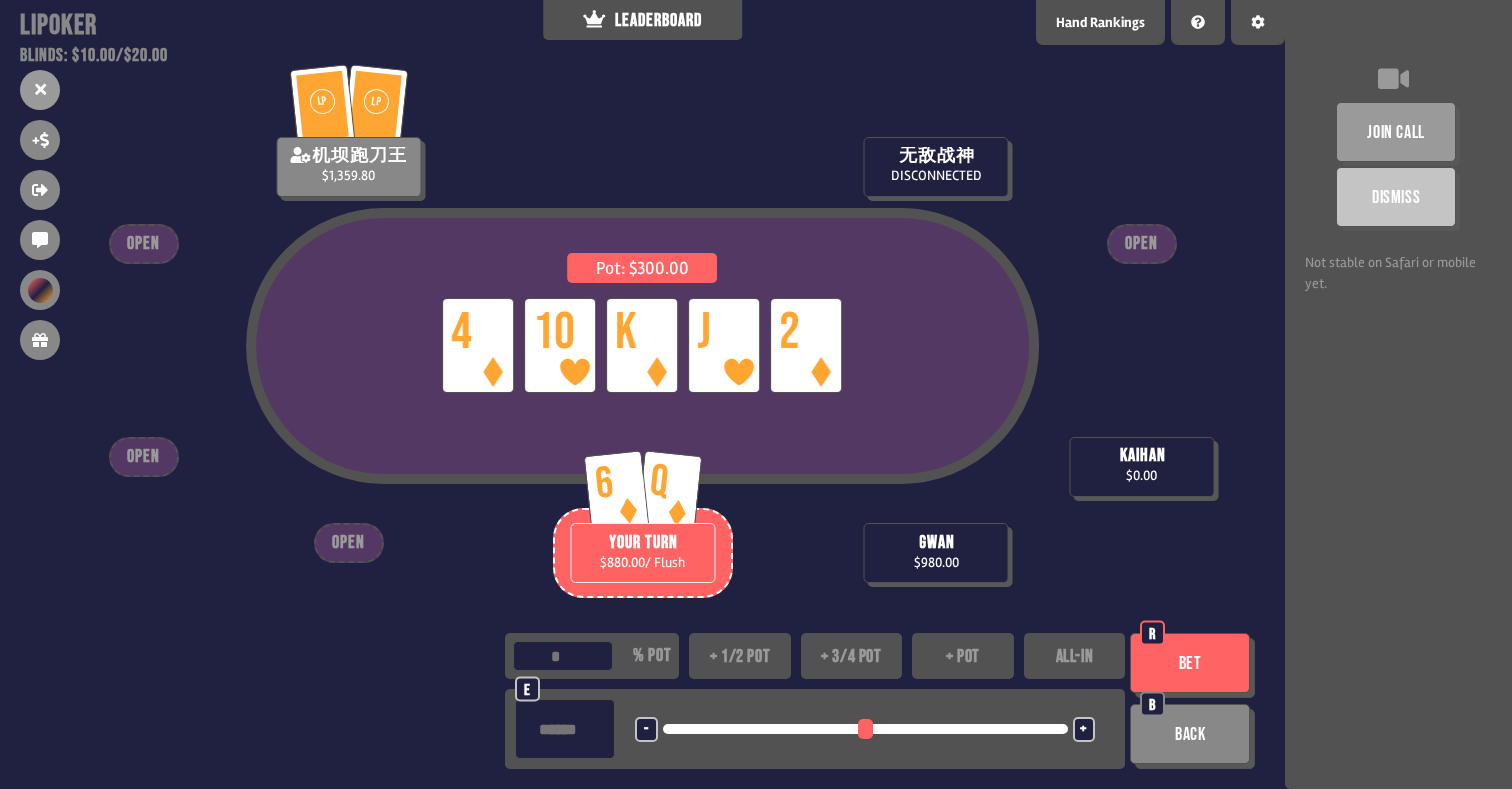 click at bounding box center [565, 729] 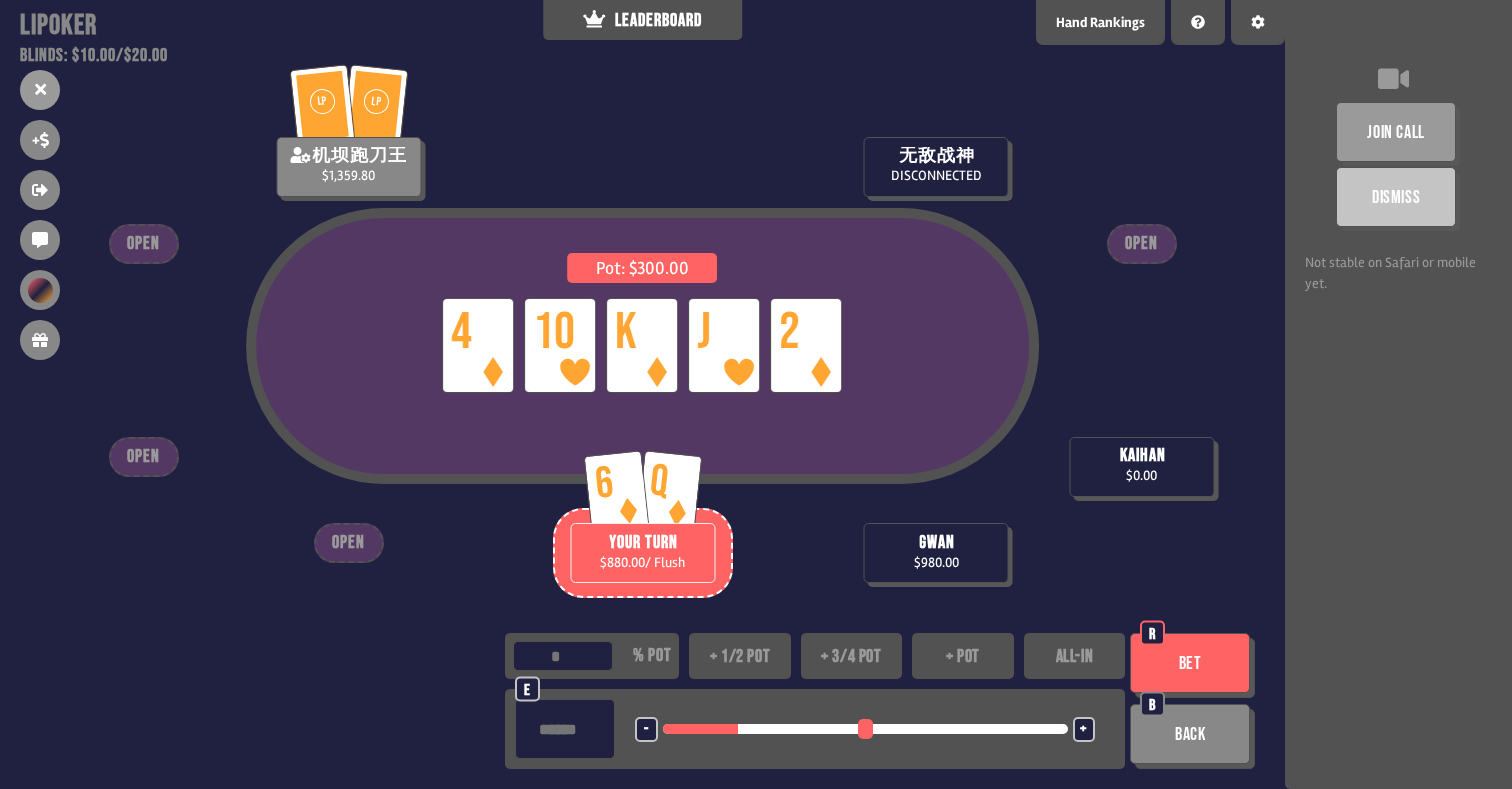 type on "******" 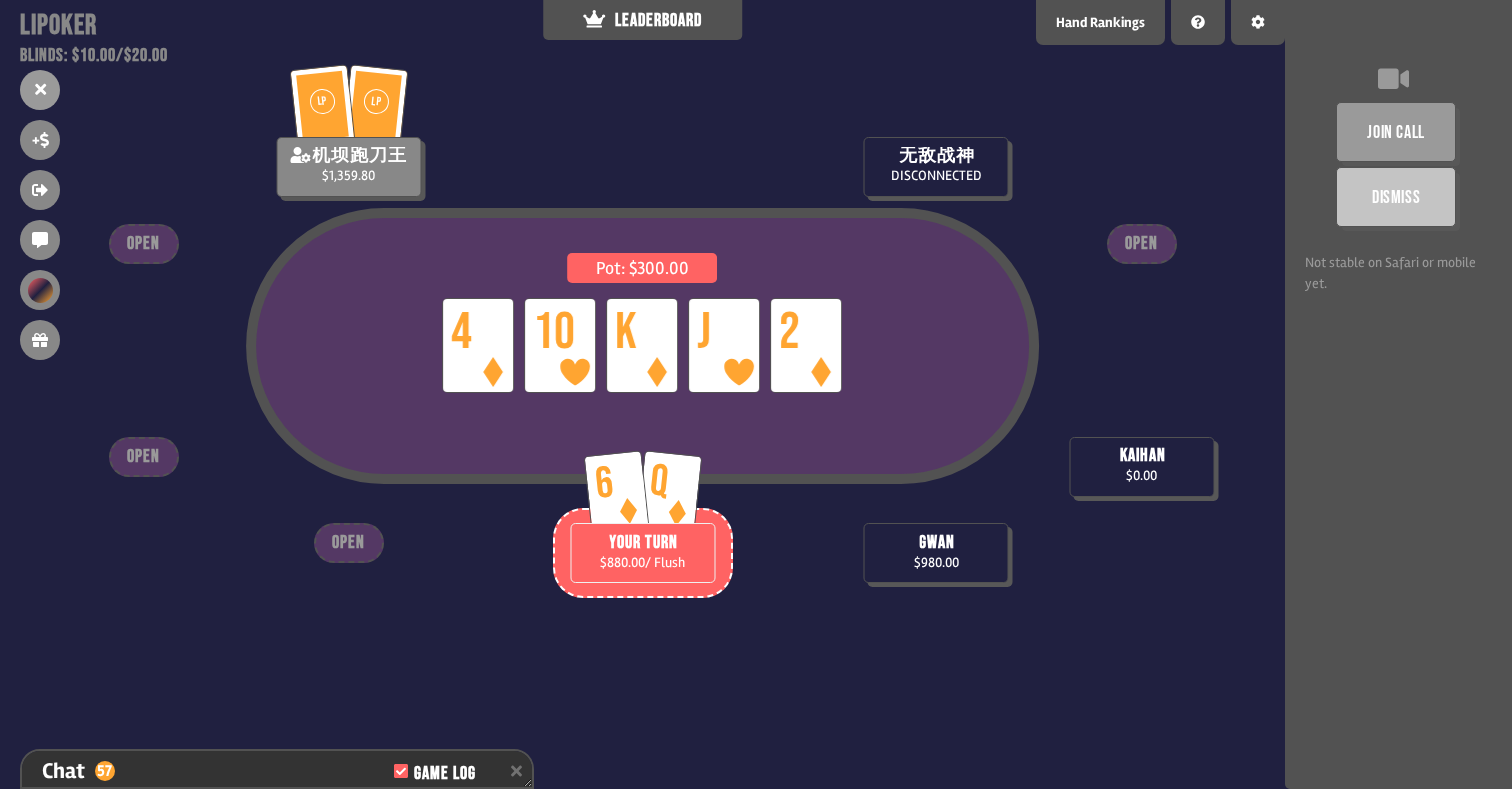 scroll, scrollTop: 2304, scrollLeft: 0, axis: vertical 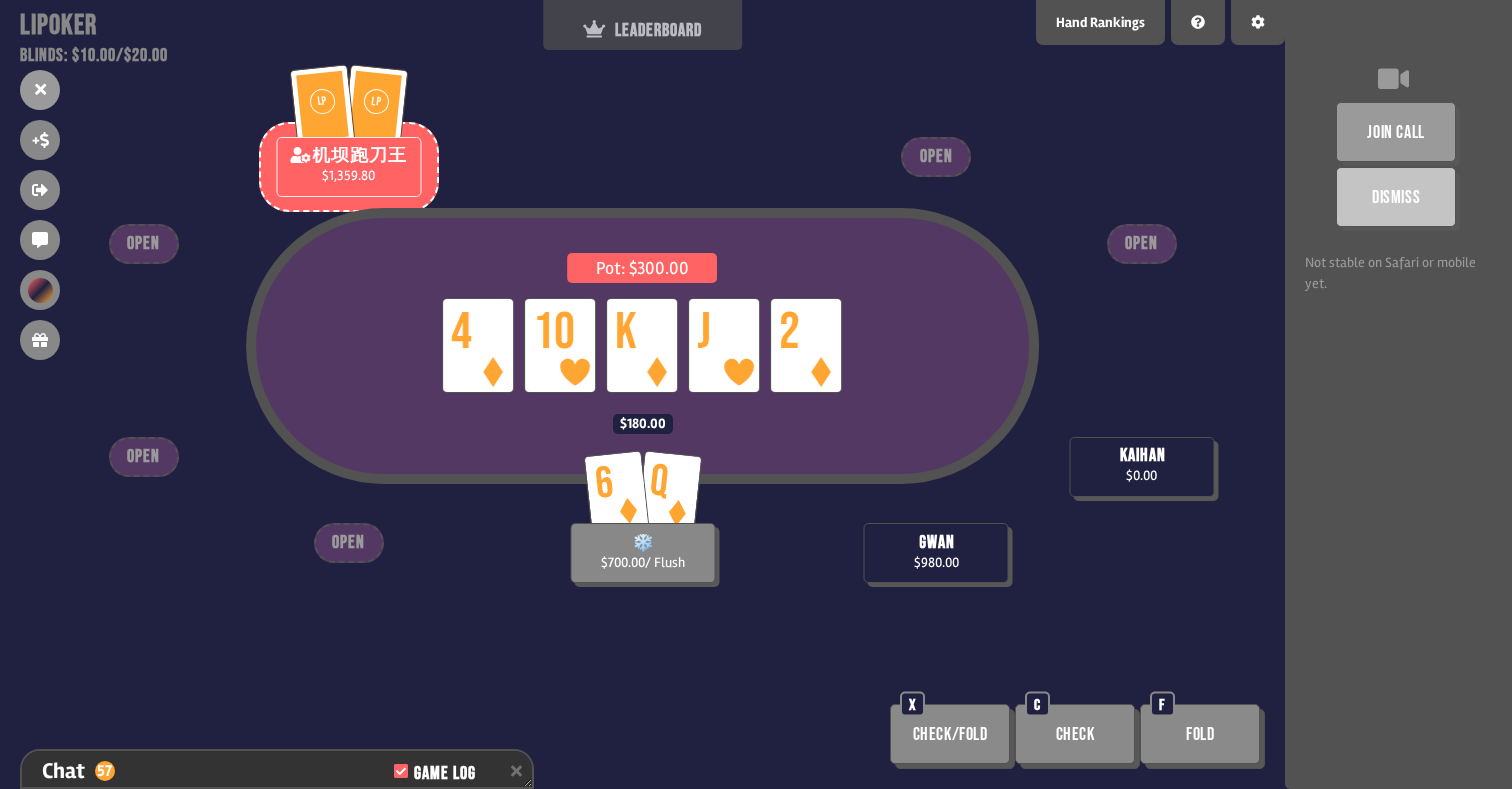 click on "LEADERBOARD" at bounding box center [643, 25] 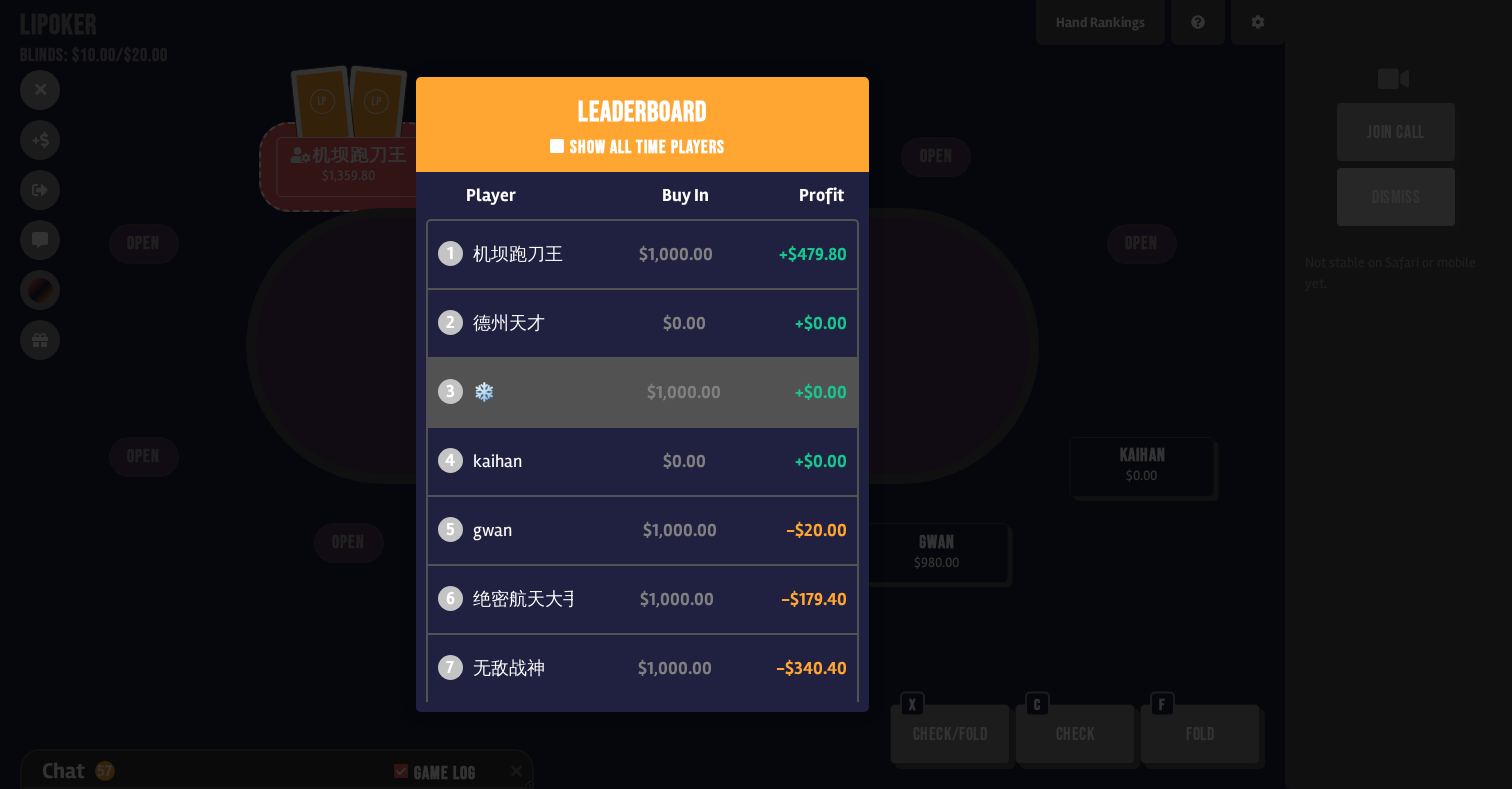 click on "Leaderboard   Show all time players Player Buy In Profit 1 机坝跑刀王 $1,000.00 +$479.80 2 德州天才 $0.00 +$0.00 3 ❄️ $1,000.00 +$0.00 4 kaihan $0.00 +$0.00 5 gwan $1,000.00 -$20.00 6 绝密航天大手子 $1,000.00 -$179.40 7 无敌战神 $1,000.00 -$340.40" at bounding box center [642, 394] 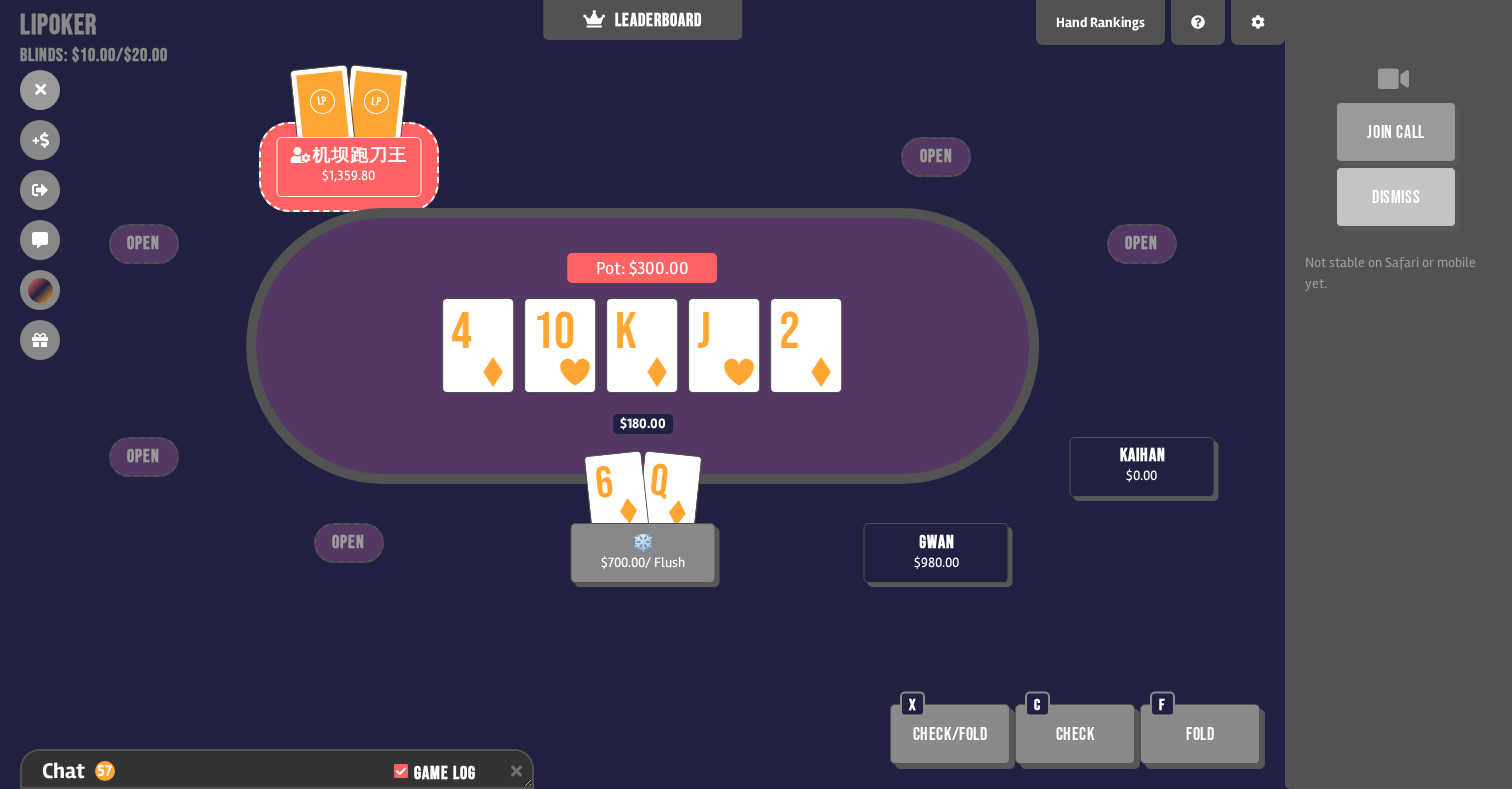 click on "Pot: $300.00   LP 4 LP 10 LP K LP J LP 2 gwan $980.00  6 Q ❄️ $700.00   / Flush $180.00  kaihan $0.00  LP LP 机坝跑刀王 $1,359.80  OPEN OPEN OPEN OPEN OPEN Check/Fold X Check C Fold F" at bounding box center (642, 394) 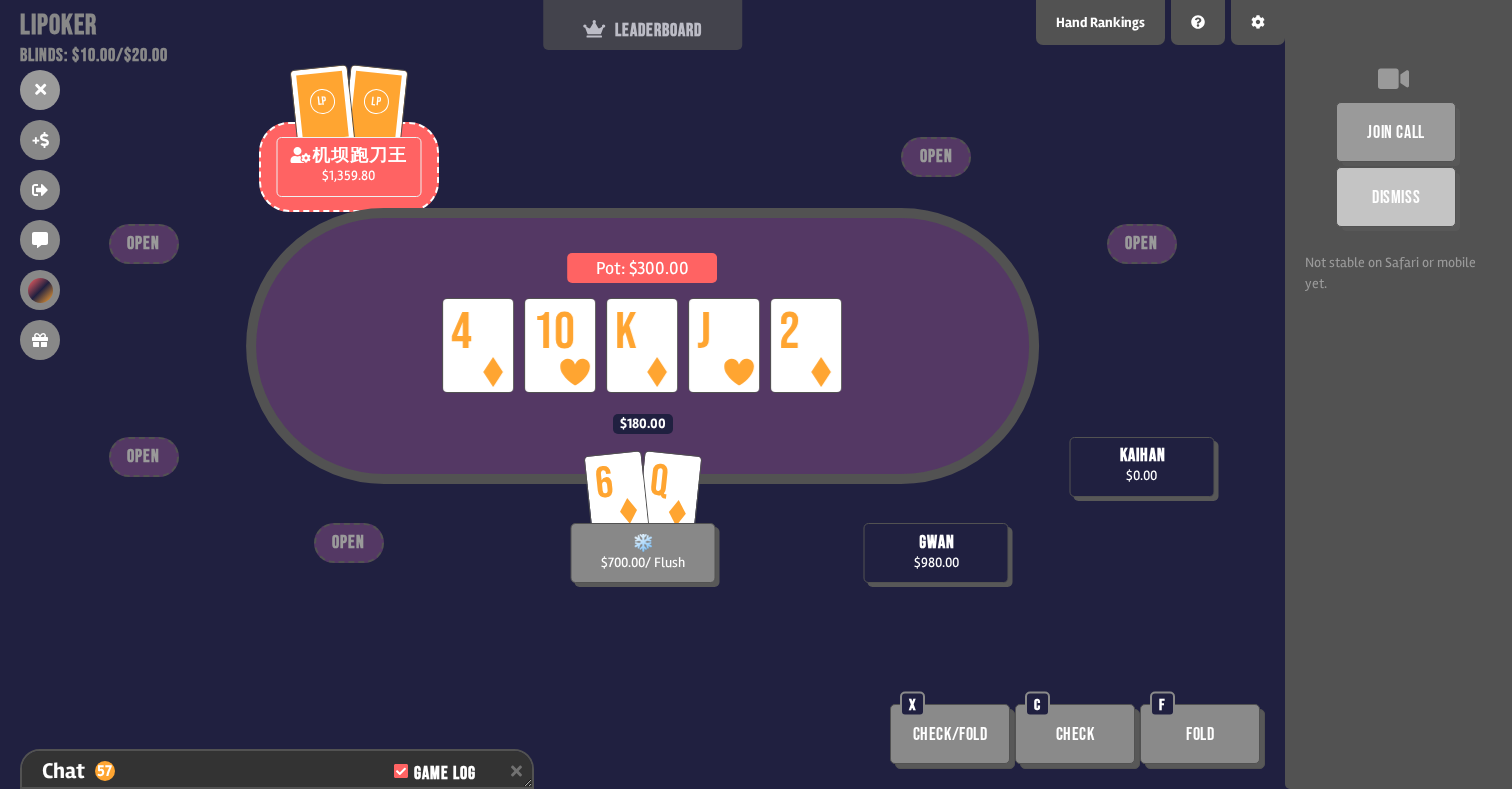 click on "LEADERBOARD" at bounding box center [643, 30] 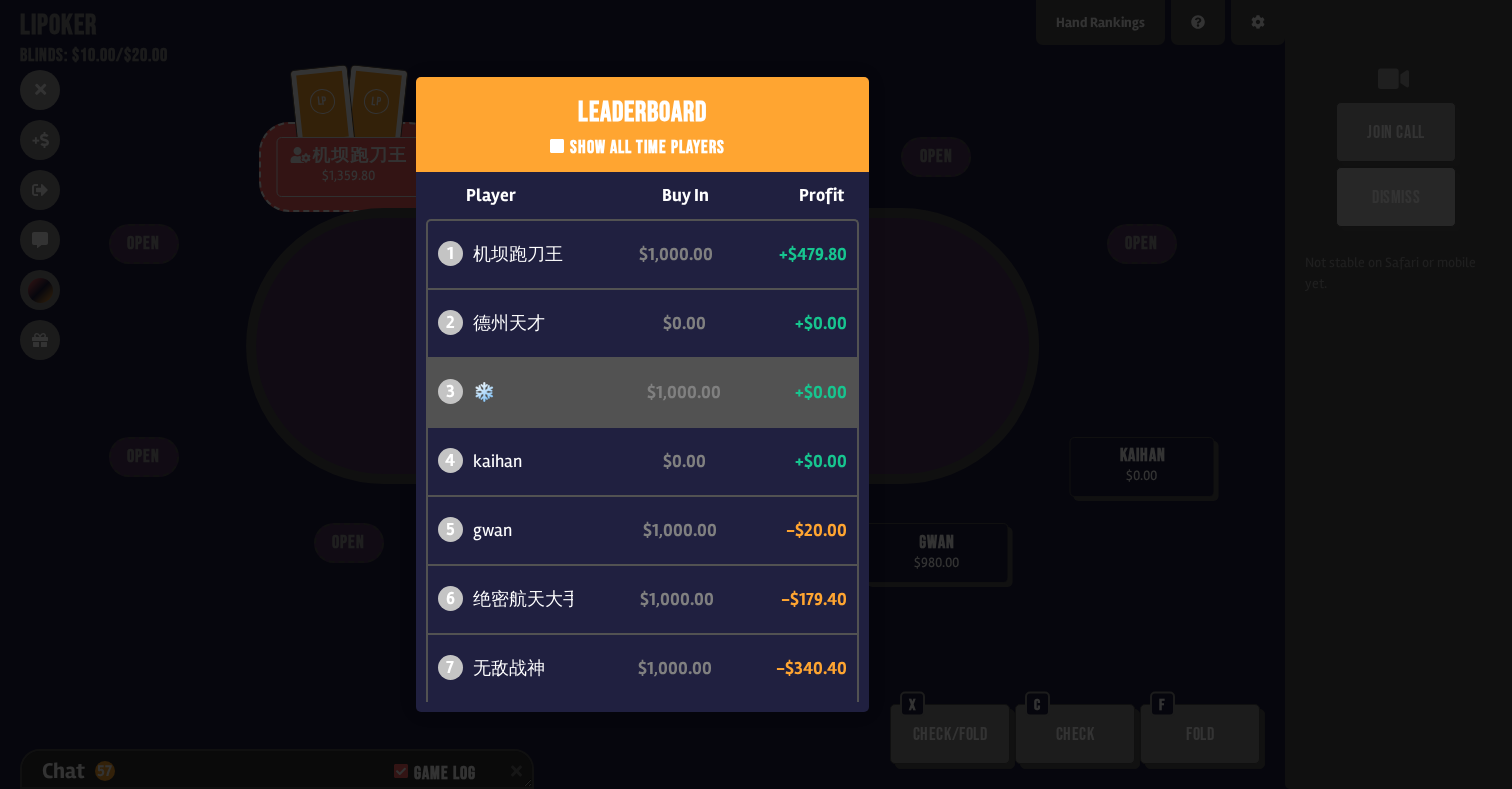 click on "Leaderboard   Show all time players Player Buy In Profit 1 机坝跑刀王 $1,000.00 +$479.80 2 德州天才 $0.00 +$0.00 3 ❄️ $1,000.00 +$0.00 4 kaihan $0.00 +$0.00 5 gwan $1,000.00 -$20.00 6 绝密航天大手子 $1,000.00 -$179.40 7 无敌战神 $1,000.00 -$340.40" at bounding box center (642, 394) 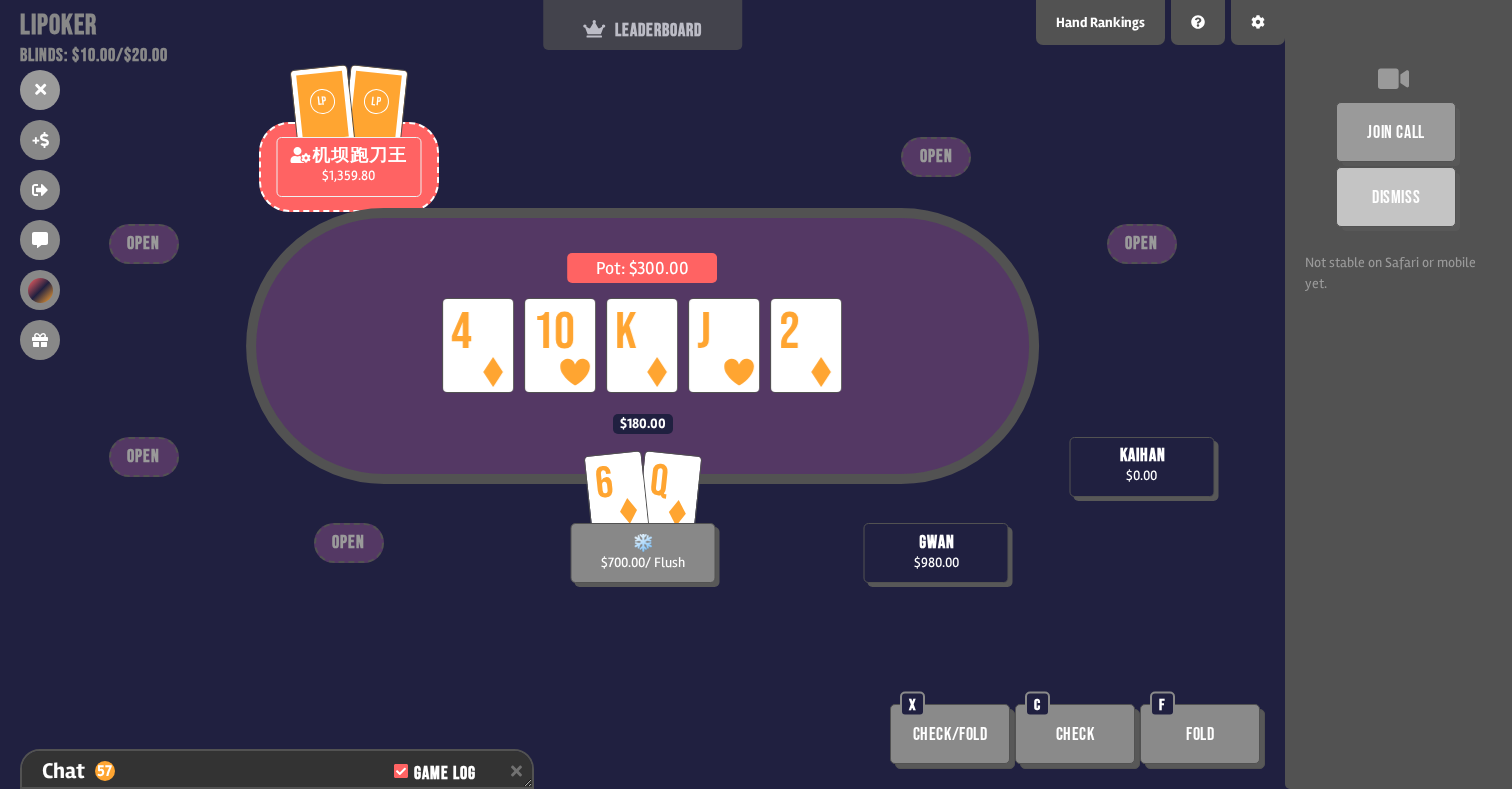 click on "LEADERBOARD" at bounding box center (643, 30) 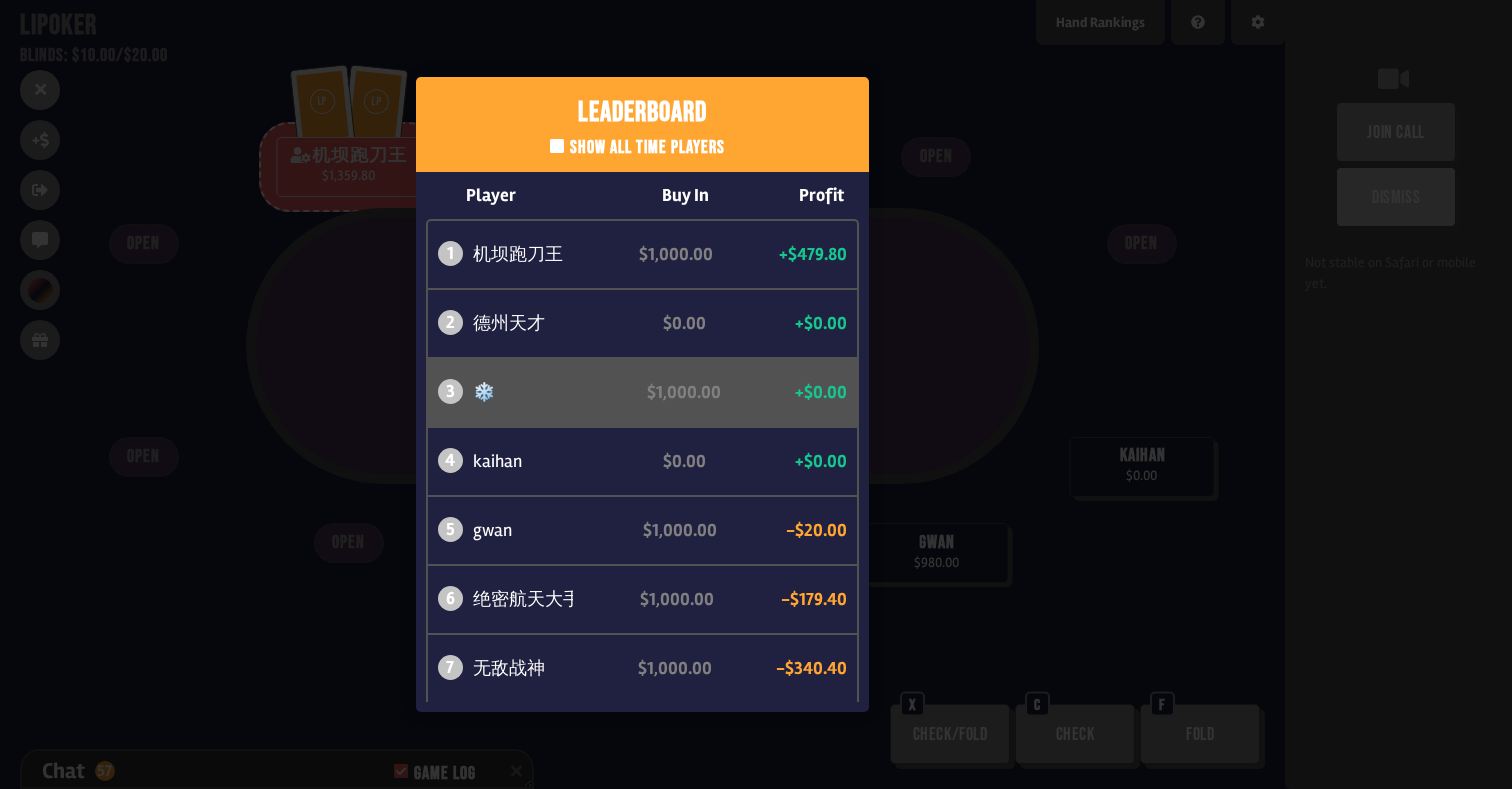 click on "Leaderboard   Show all time players Player Buy In Profit 1 机坝跑刀王 $1,000.00 +$479.80 2 德州天才 $0.00 +$0.00 3 ❄️ $1,000.00 +$0.00 4 kaihan $0.00 +$0.00 5 gwan $1,000.00 -$20.00 6 绝密航天大手子 $1,000.00 -$179.40 7 无敌战神 $1,000.00 -$340.40" at bounding box center (642, 394) 